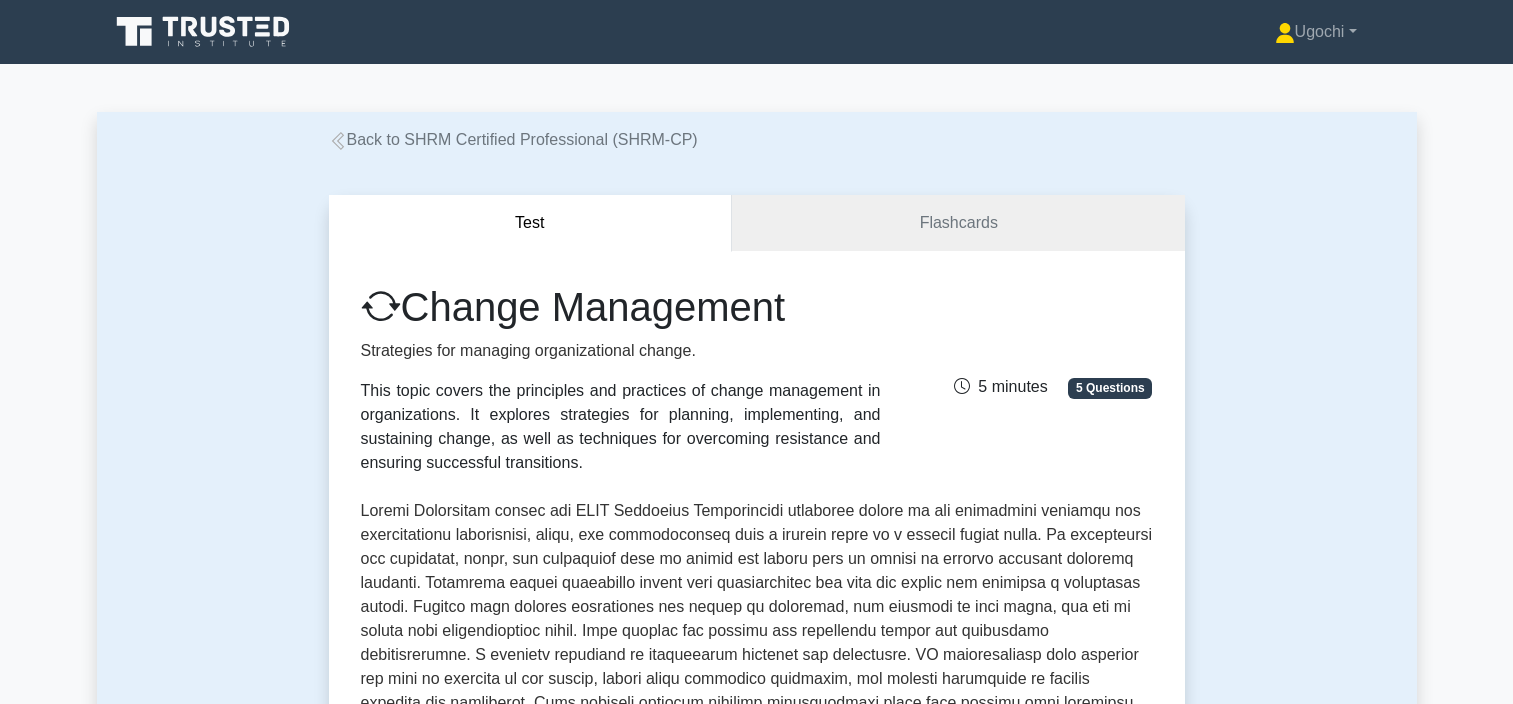 scroll, scrollTop: 0, scrollLeft: 0, axis: both 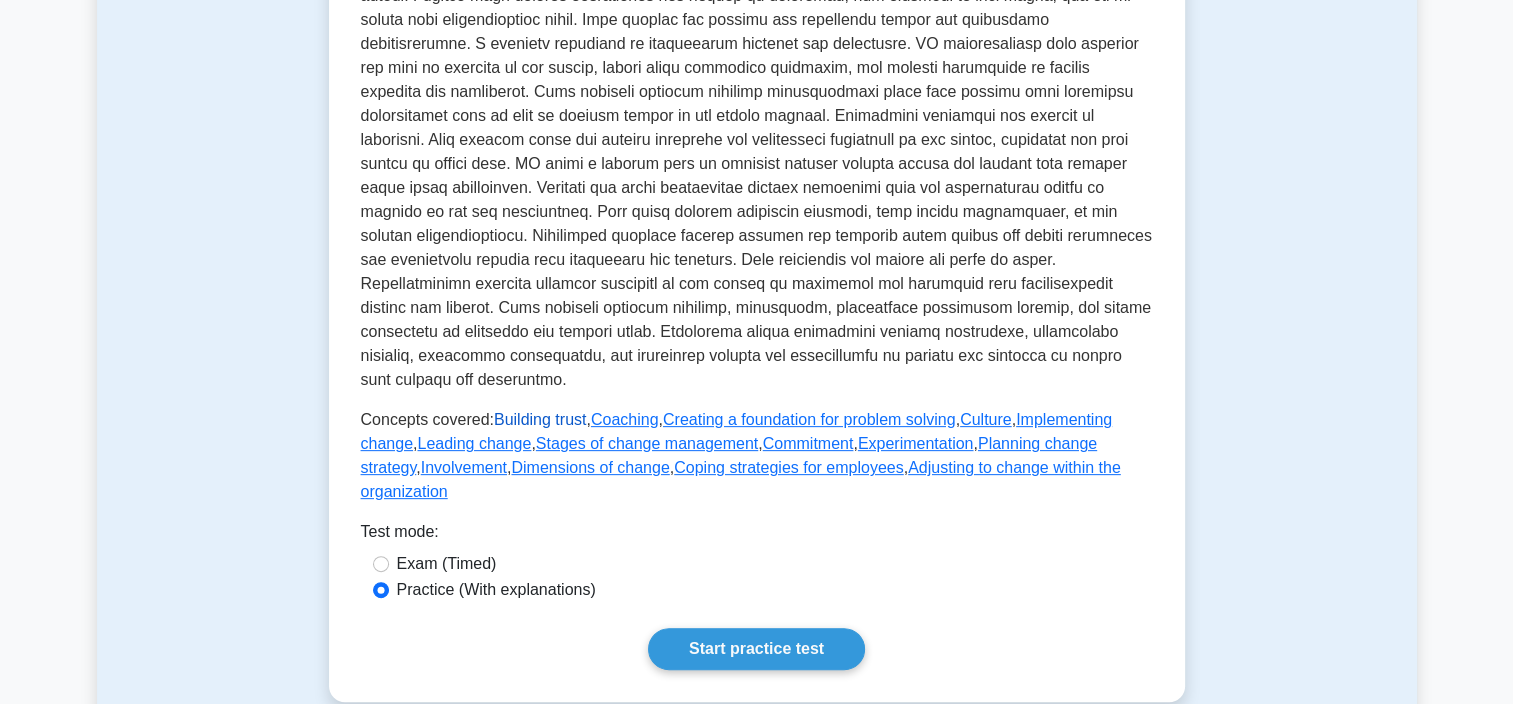 click on "Building trust" at bounding box center [540, 419] 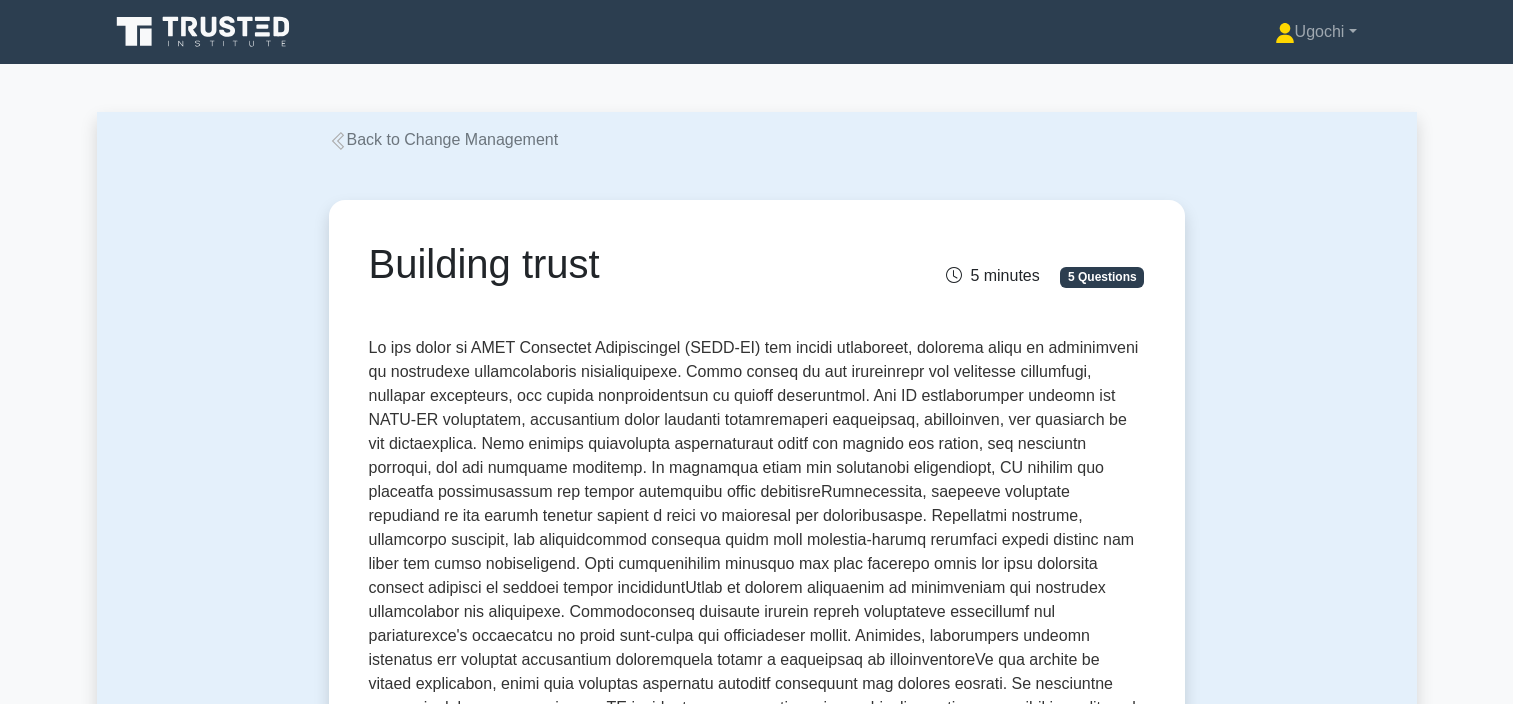 scroll, scrollTop: 0, scrollLeft: 0, axis: both 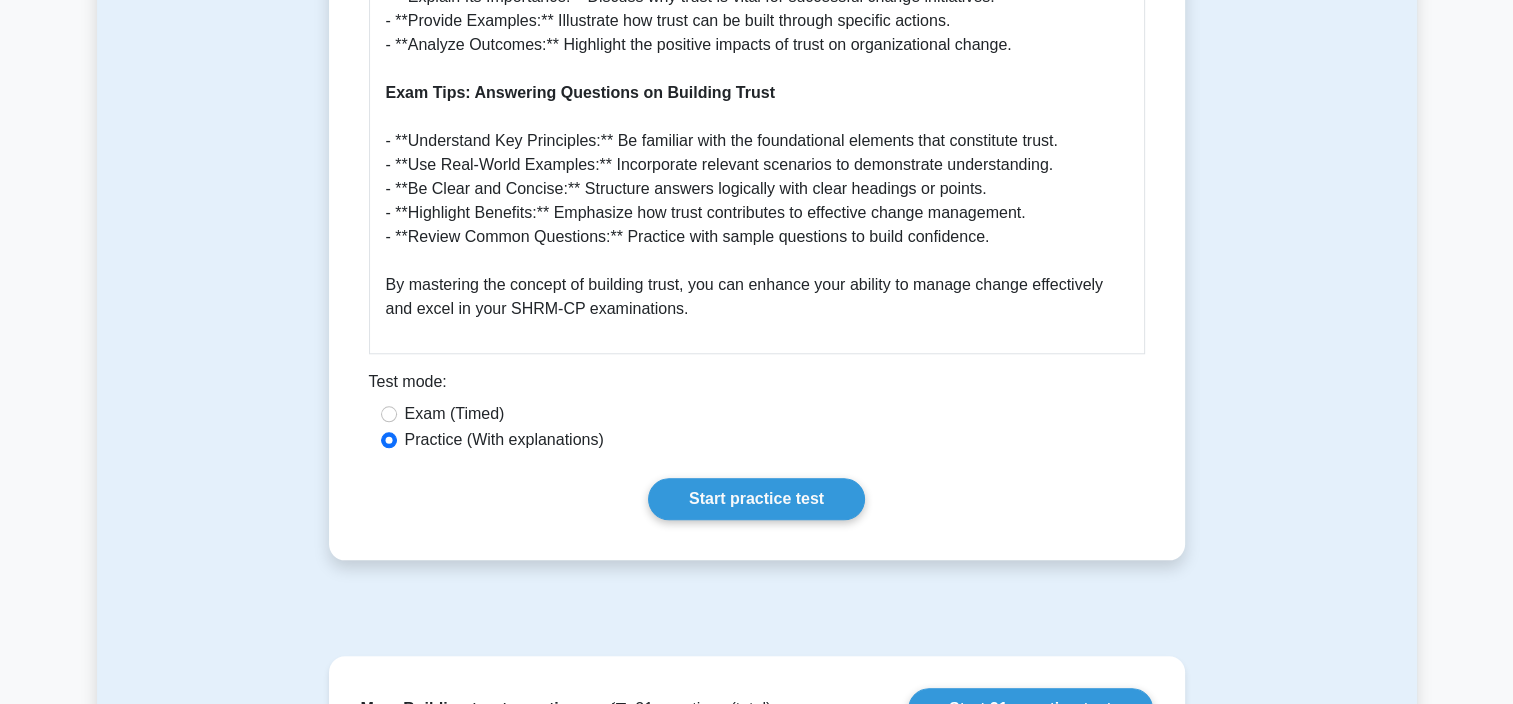 click on "Building trust
5 minutes
5 Questions
Building Trust: A Comprehensive Guide
Introduction In the realm of change management,  building trust  is a fundamental component that underpins successful organizational transitions. Trust fosters collaboration, reduces resistance, and enhances the overall effectiveness of change initiatives. Why It Is Important Building trust is crucial because it:" at bounding box center (757, -548) 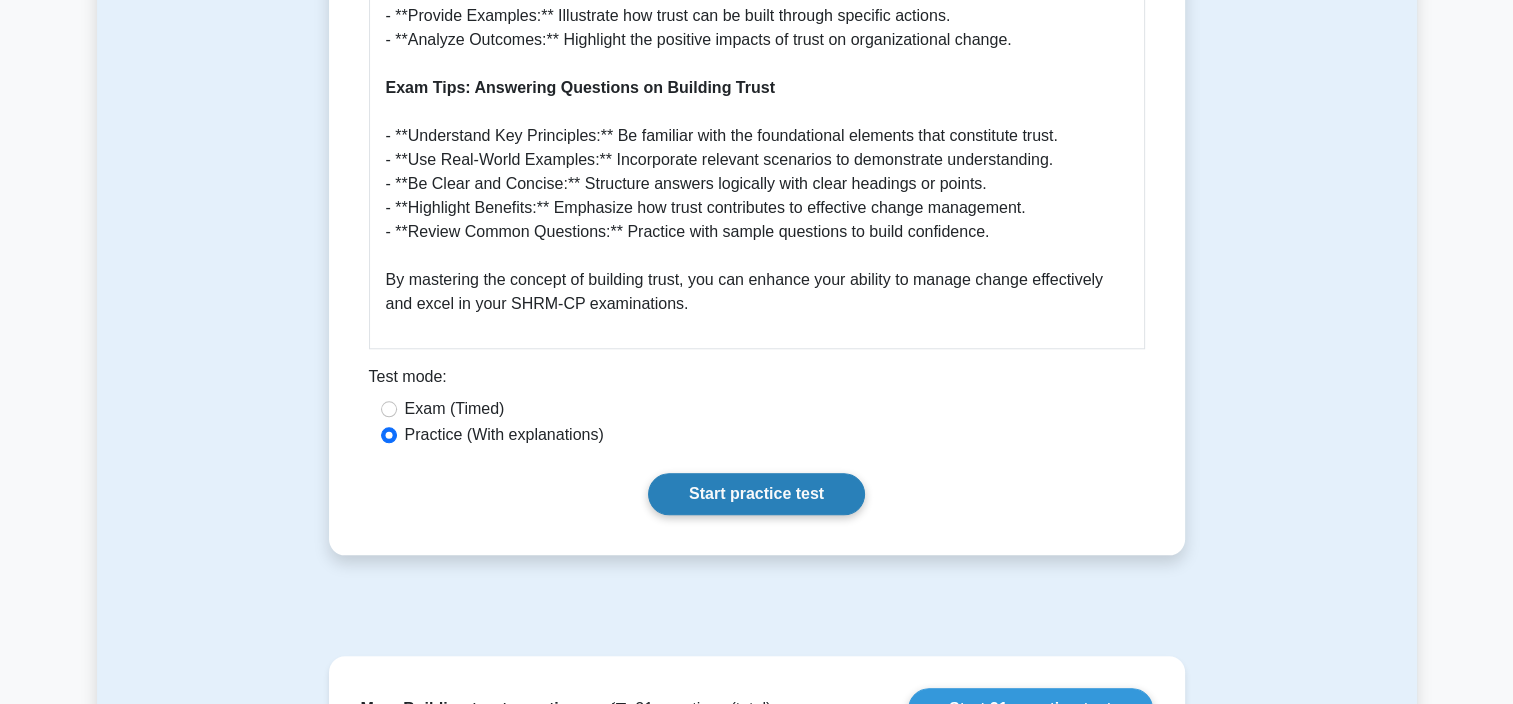 click on "Start practice test" at bounding box center [756, 494] 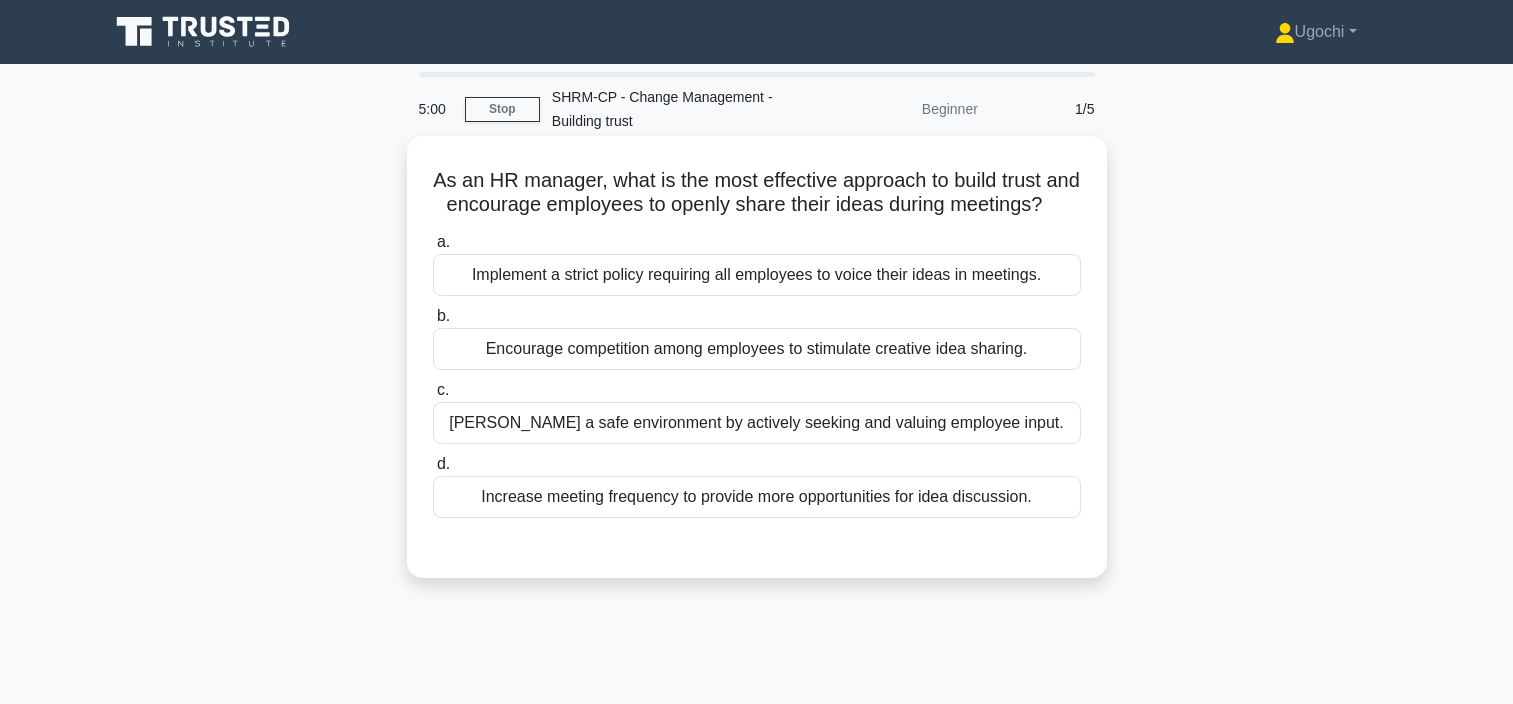 scroll, scrollTop: 0, scrollLeft: 0, axis: both 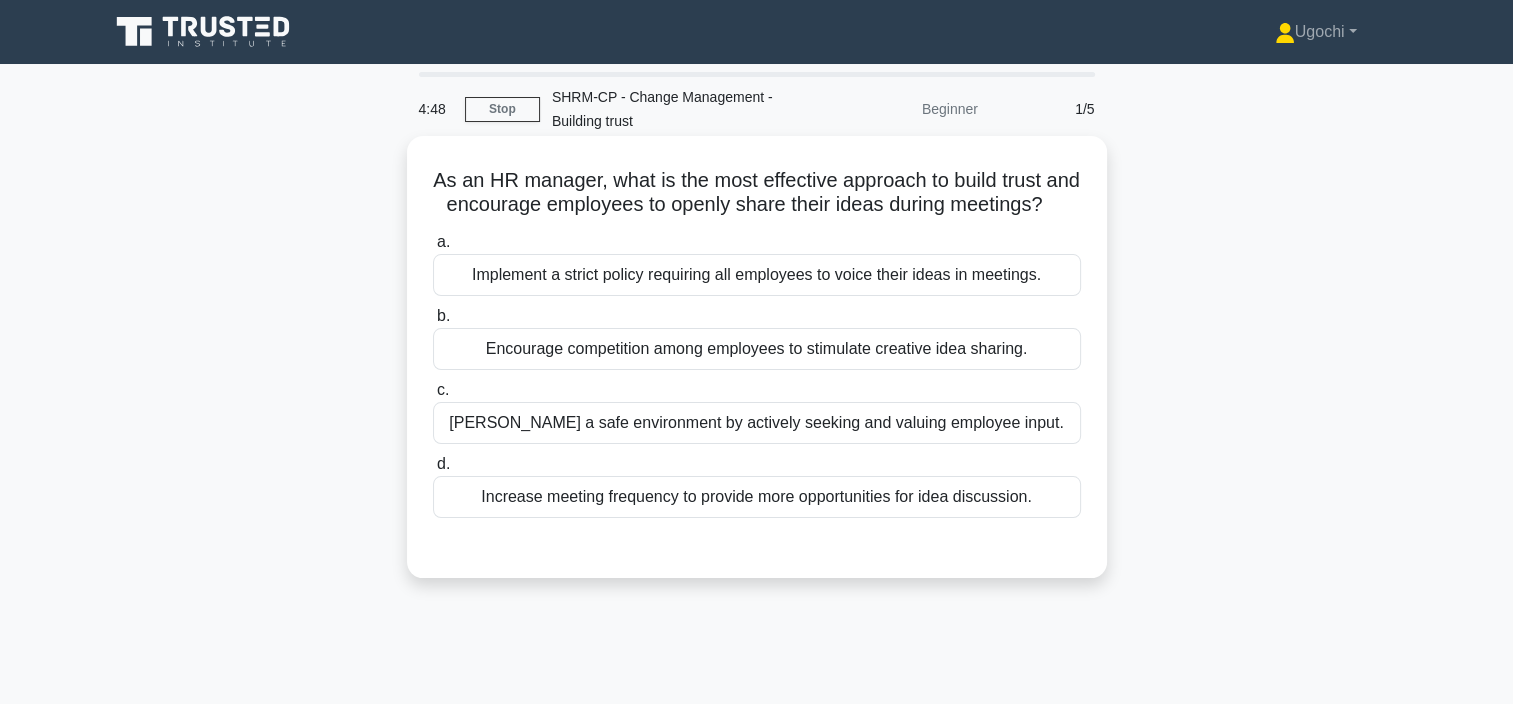 click on "[PERSON_NAME] a safe environment by actively seeking and valuing employee input." at bounding box center (757, 423) 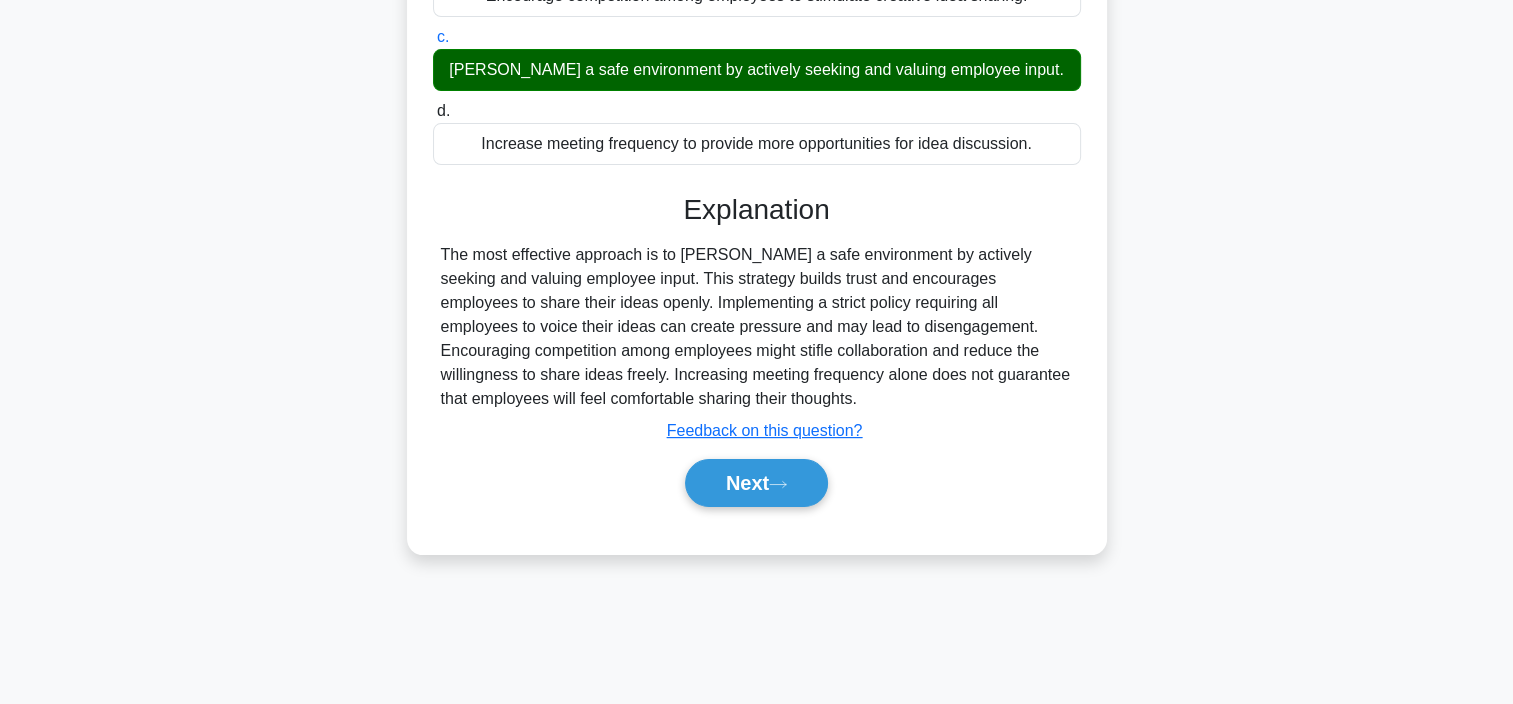 scroll, scrollTop: 375, scrollLeft: 0, axis: vertical 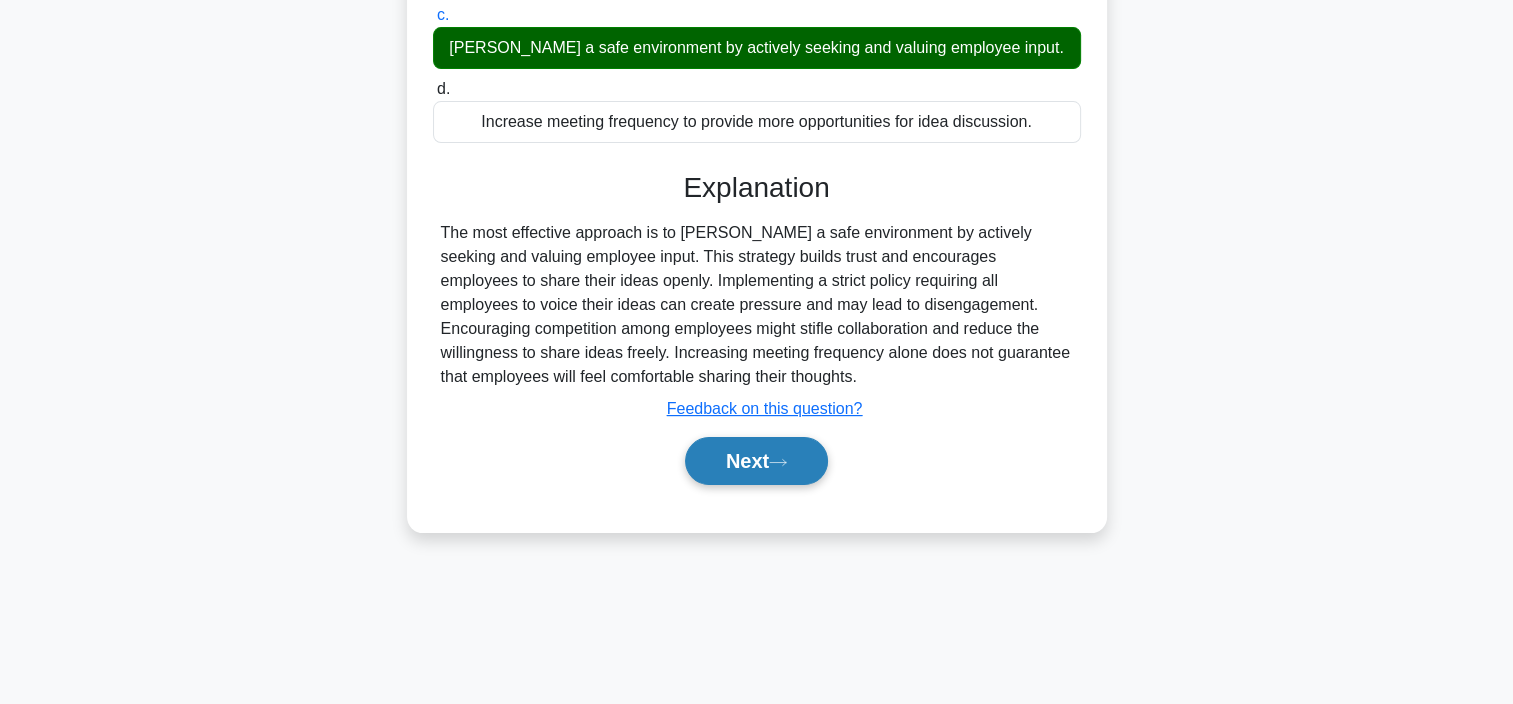 click on "Next" at bounding box center (756, 461) 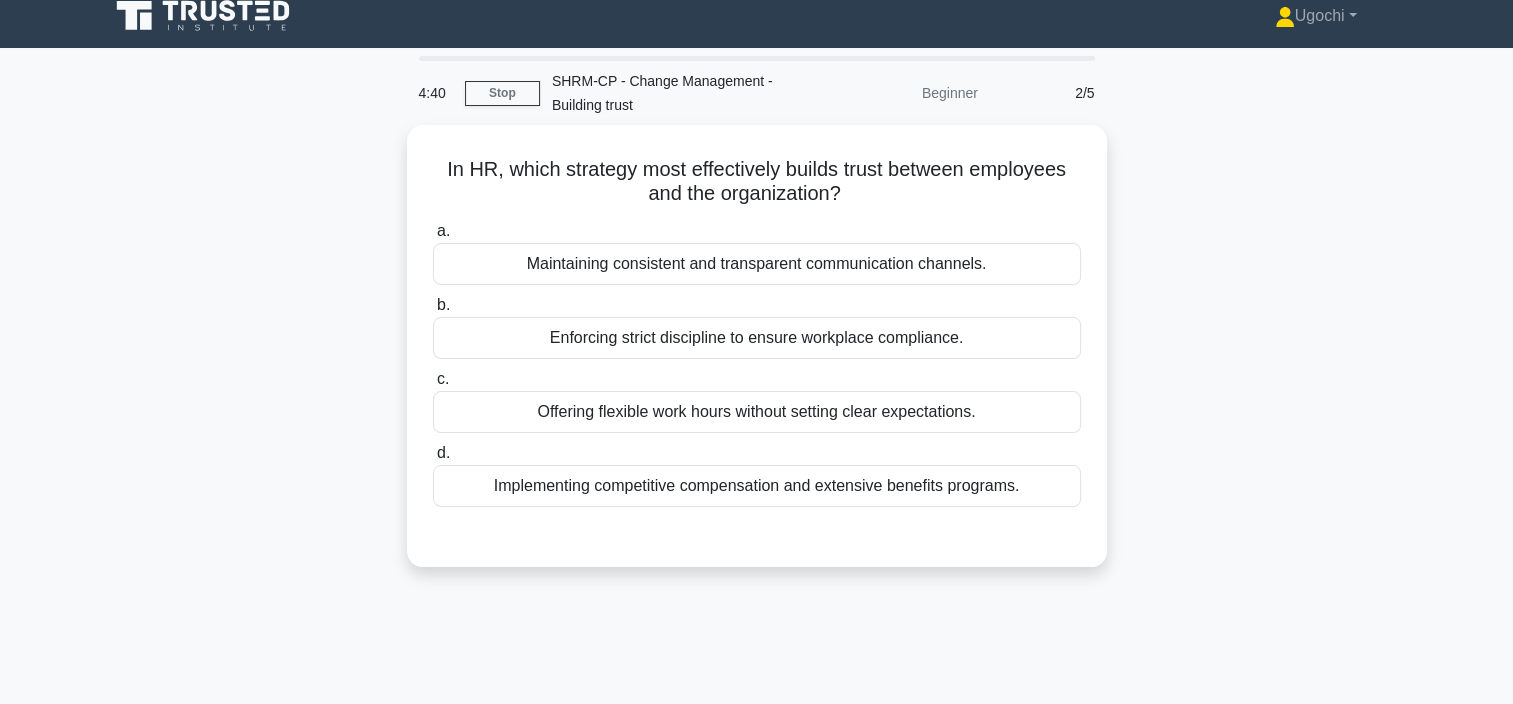 scroll, scrollTop: 20, scrollLeft: 0, axis: vertical 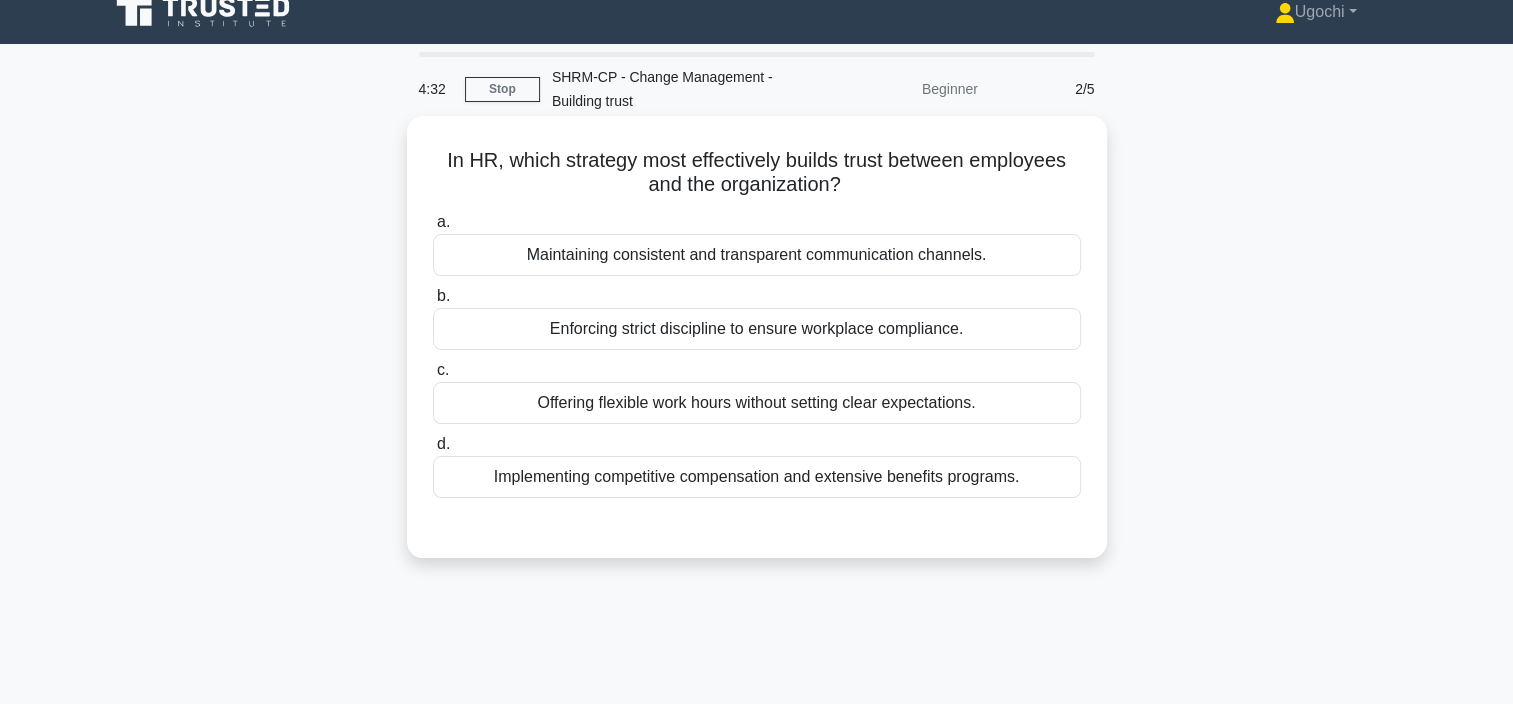 click on "Maintaining consistent and transparent communication channels." at bounding box center [757, 255] 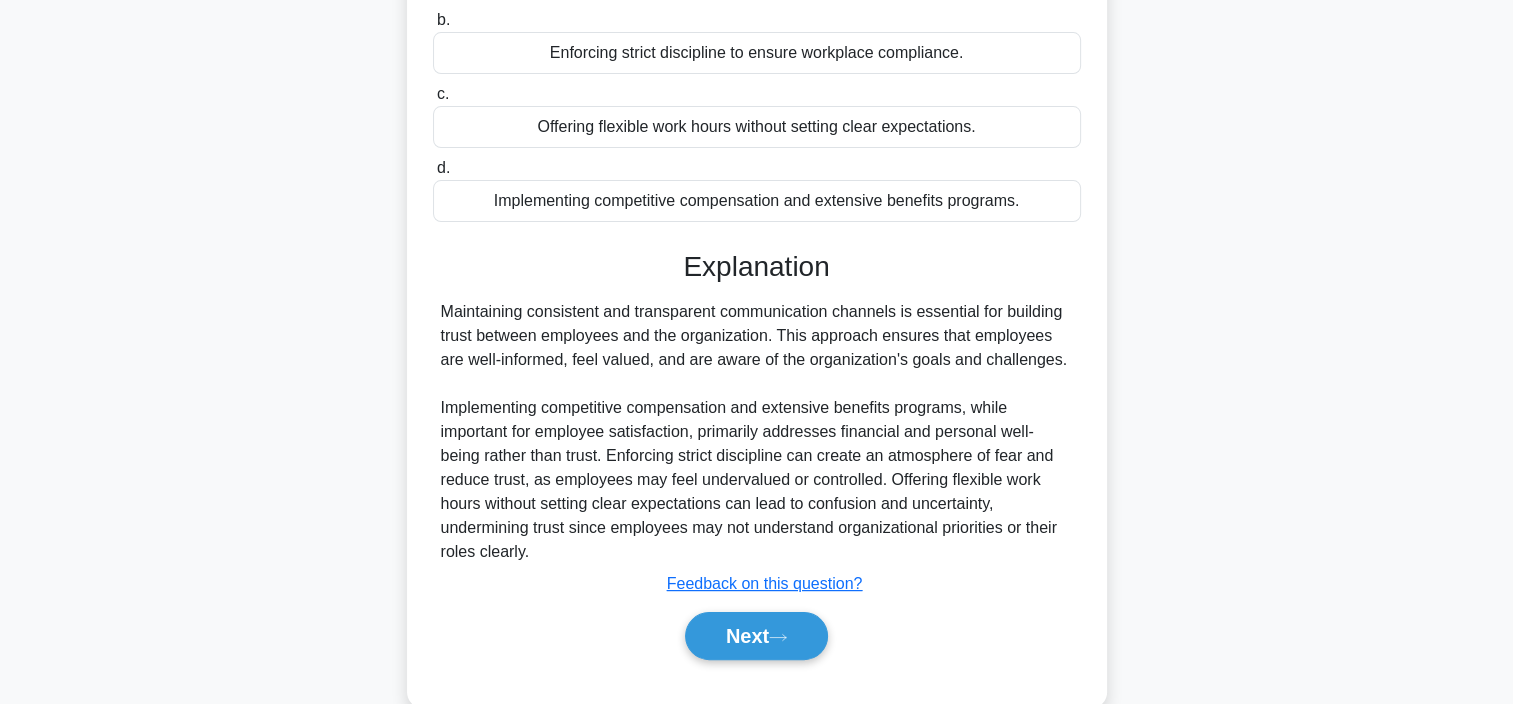 scroll, scrollTop: 319, scrollLeft: 0, axis: vertical 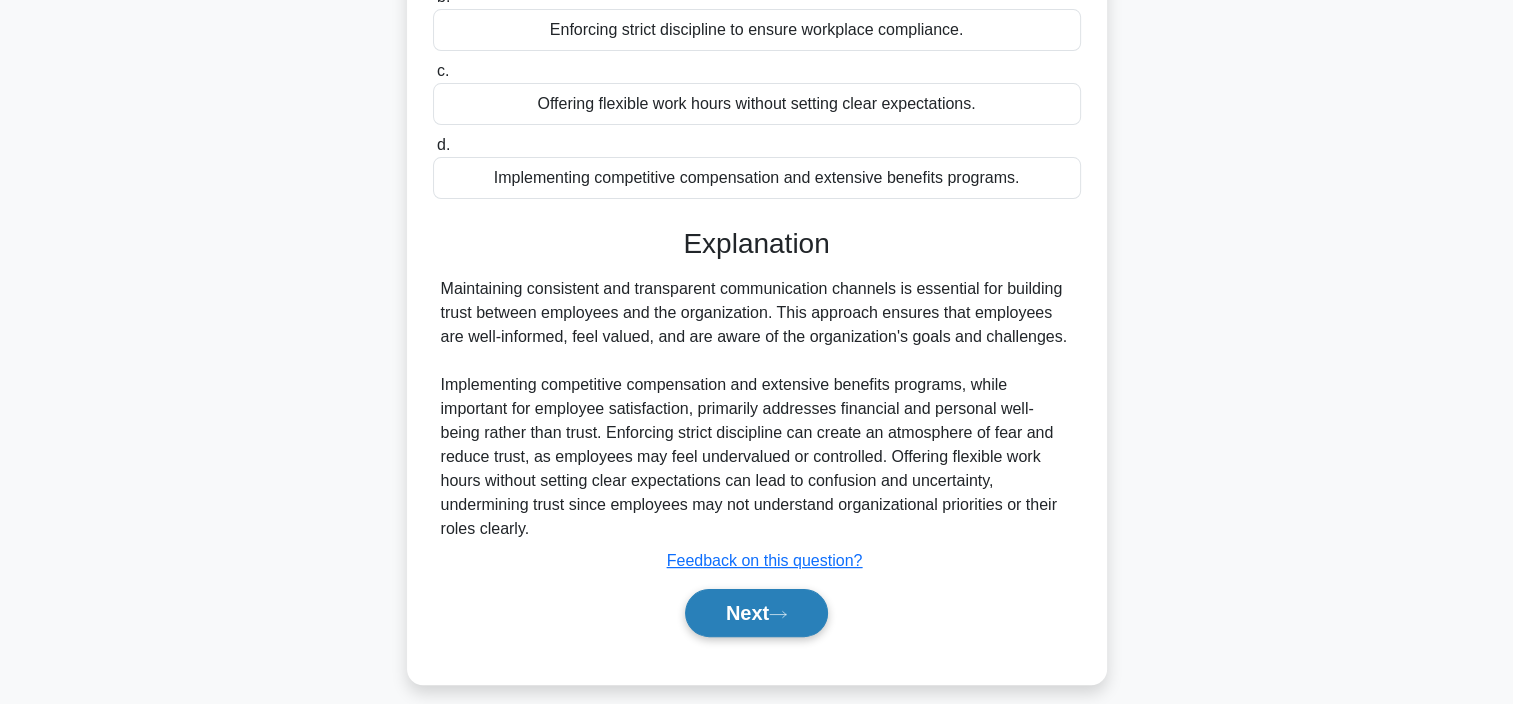 click on "Next" at bounding box center [756, 613] 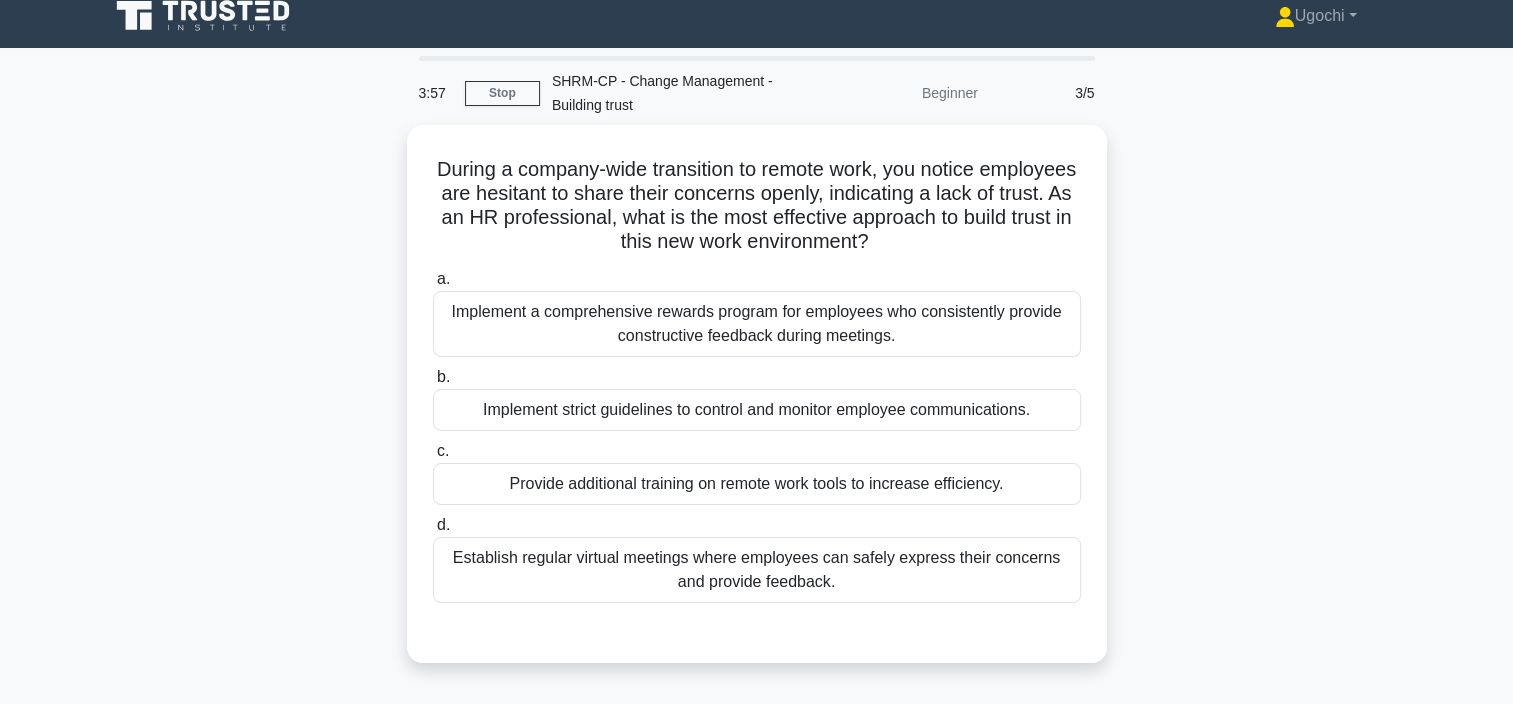 scroll, scrollTop: 20, scrollLeft: 0, axis: vertical 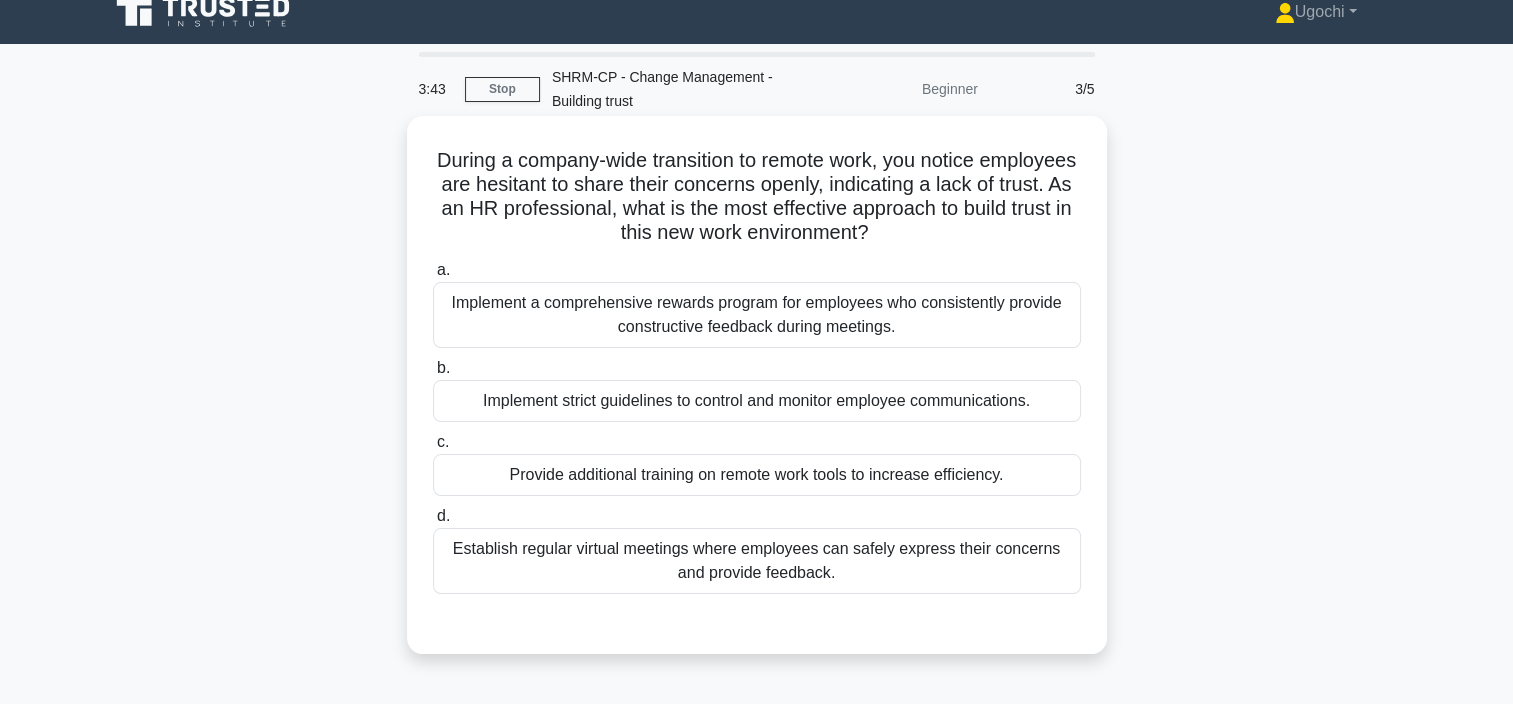 click on "Establish regular virtual meetings where employees can safely express their concerns and provide feedback." at bounding box center (757, 561) 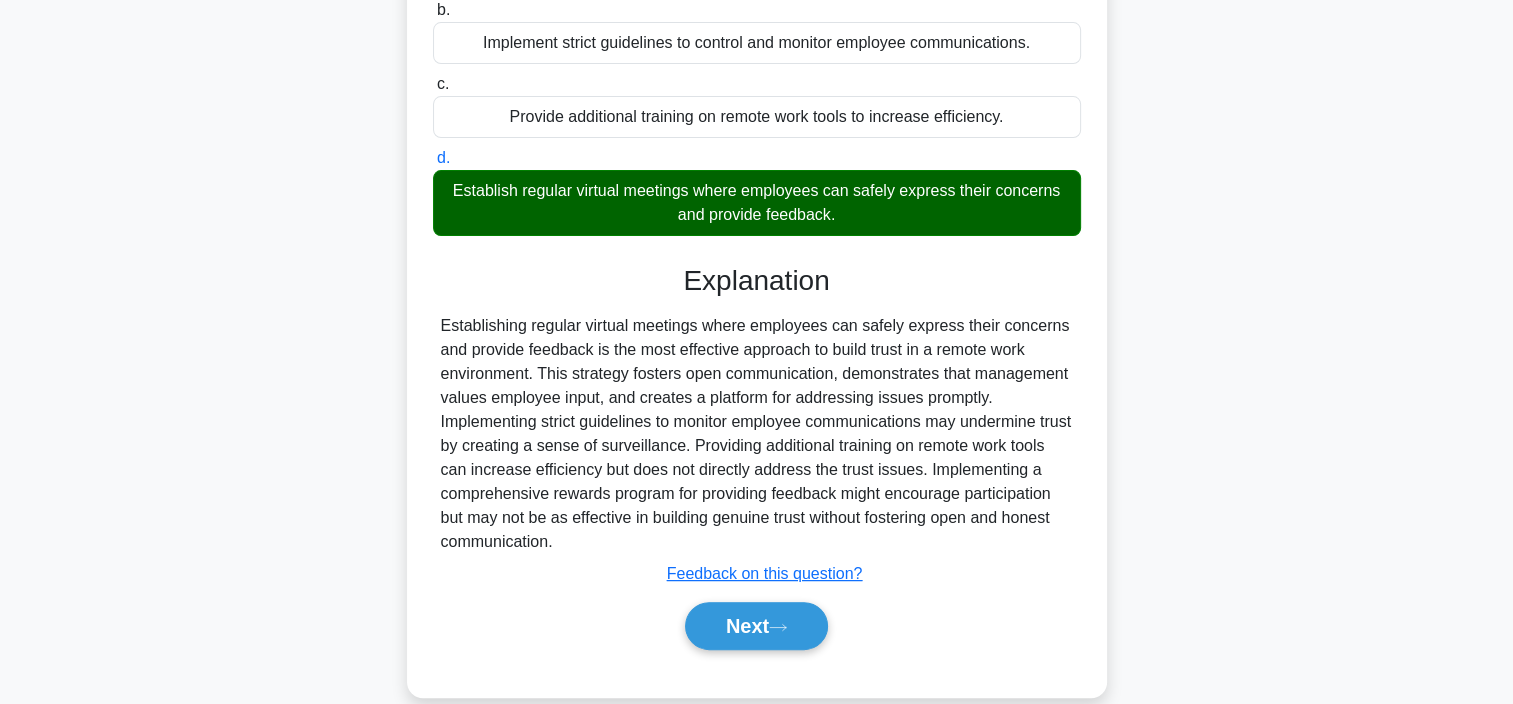 scroll, scrollTop: 395, scrollLeft: 0, axis: vertical 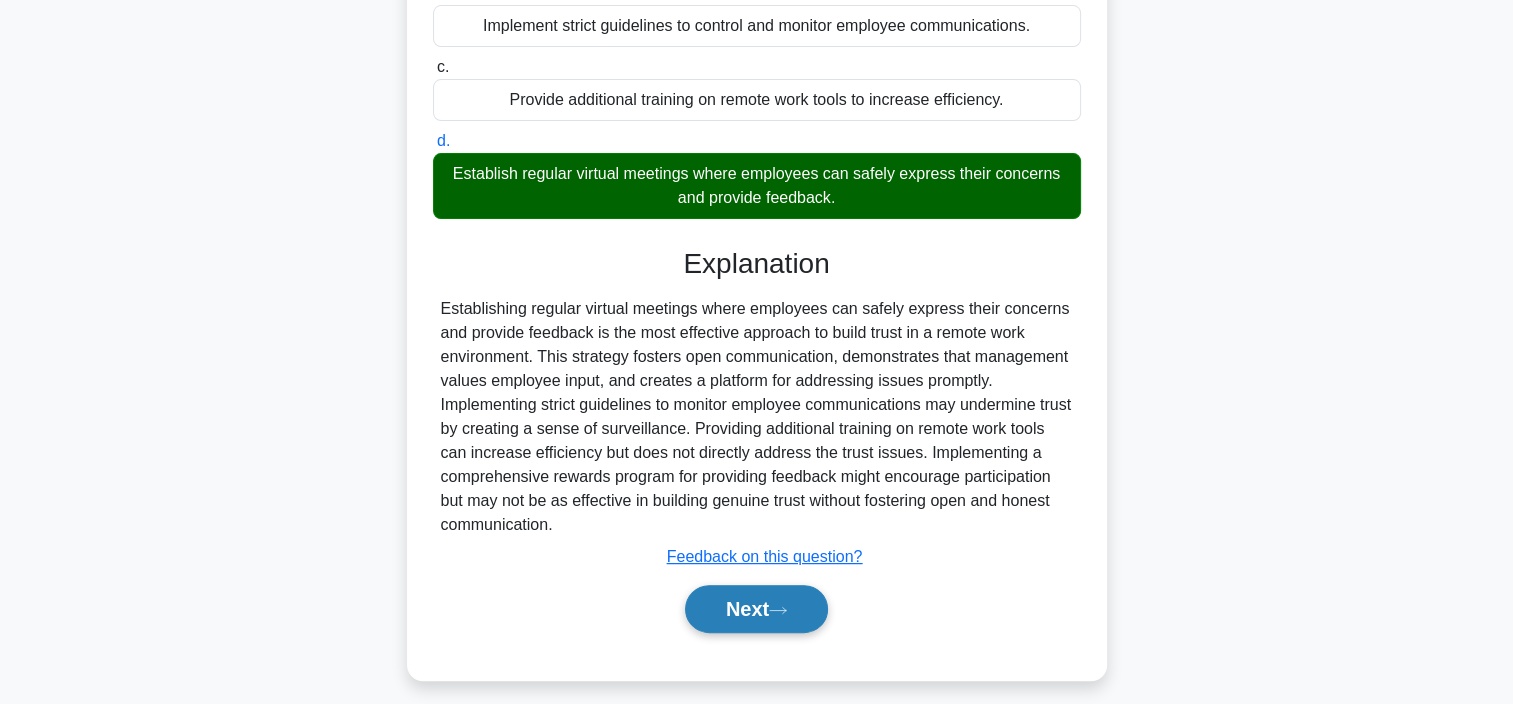 click on "Next" at bounding box center (756, 609) 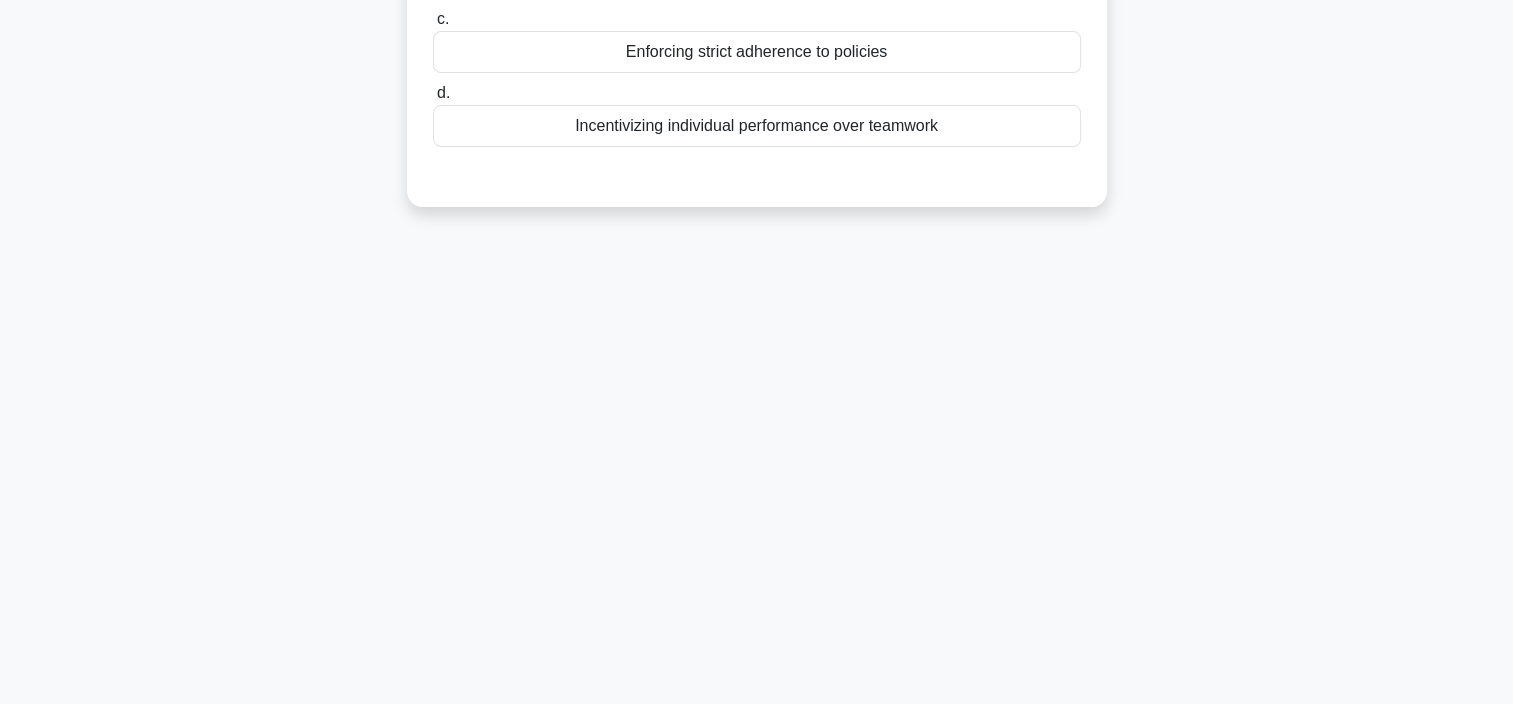 scroll, scrollTop: 376, scrollLeft: 0, axis: vertical 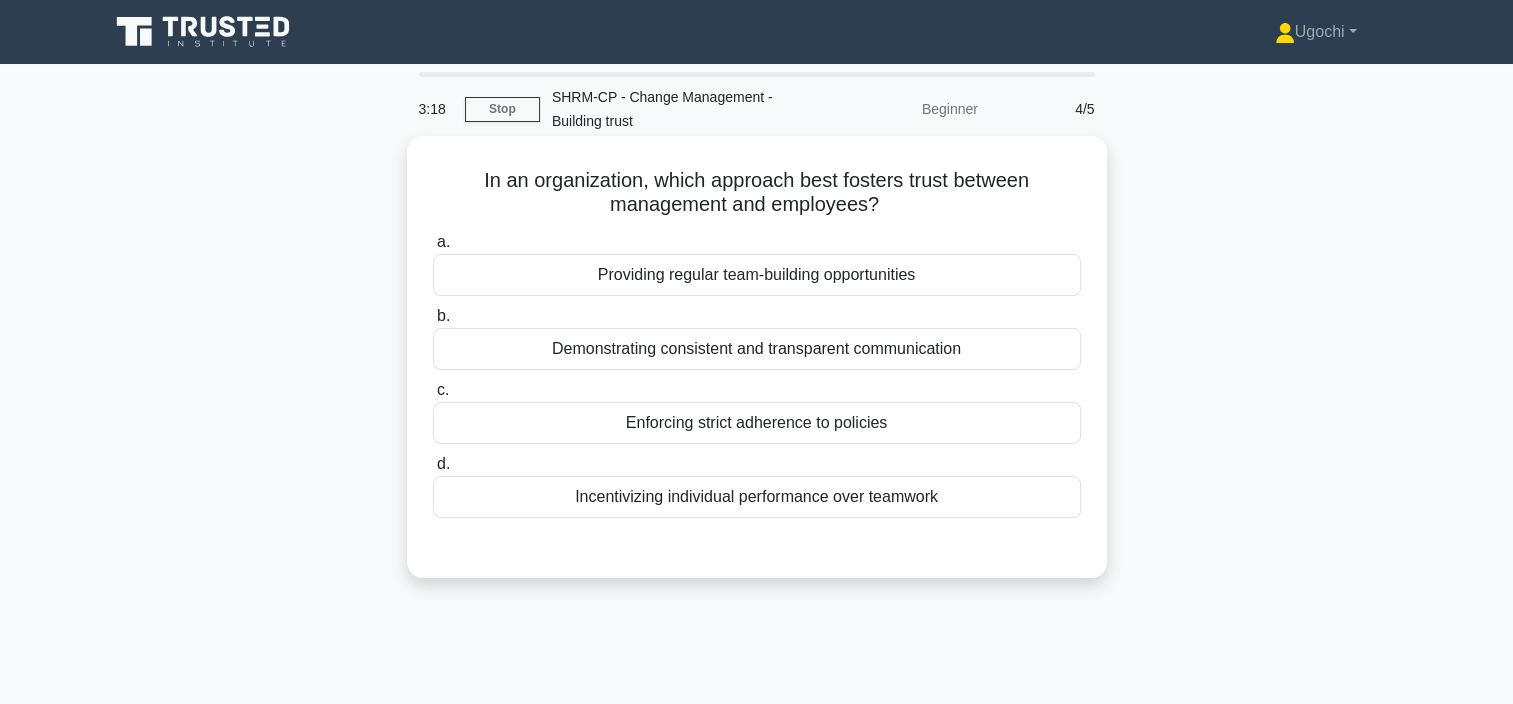 click on "Demonstrating consistent and transparent communication" at bounding box center (757, 349) 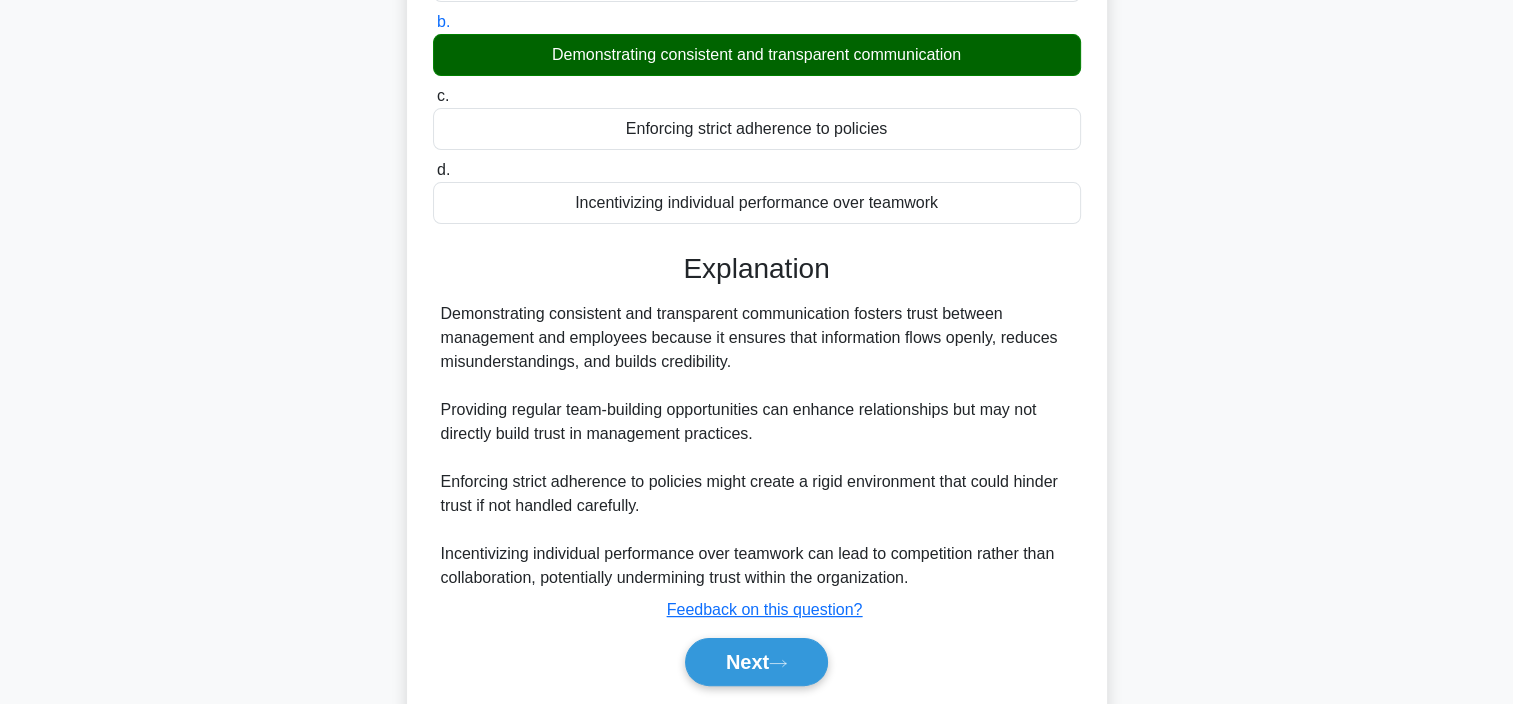 scroll, scrollTop: 307, scrollLeft: 0, axis: vertical 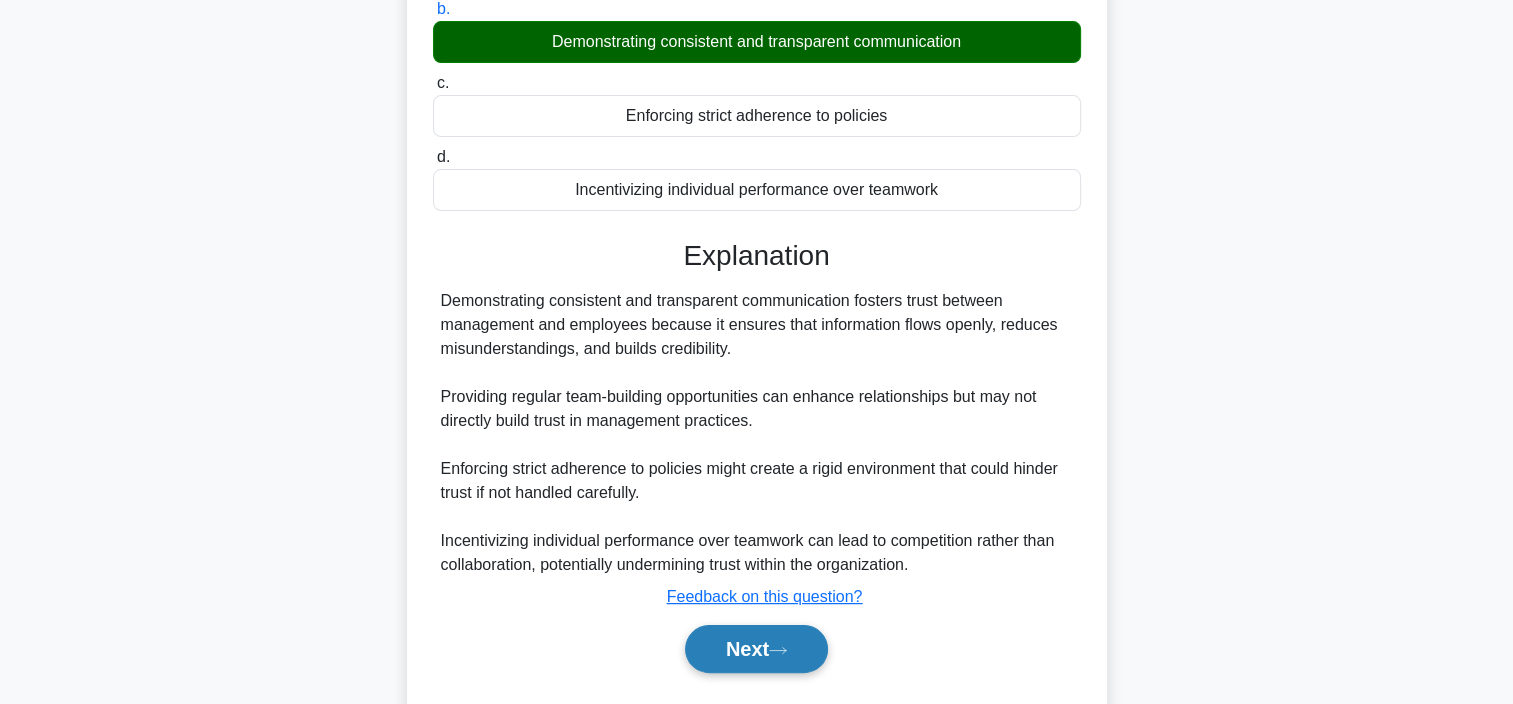 click on "Next" at bounding box center [756, 649] 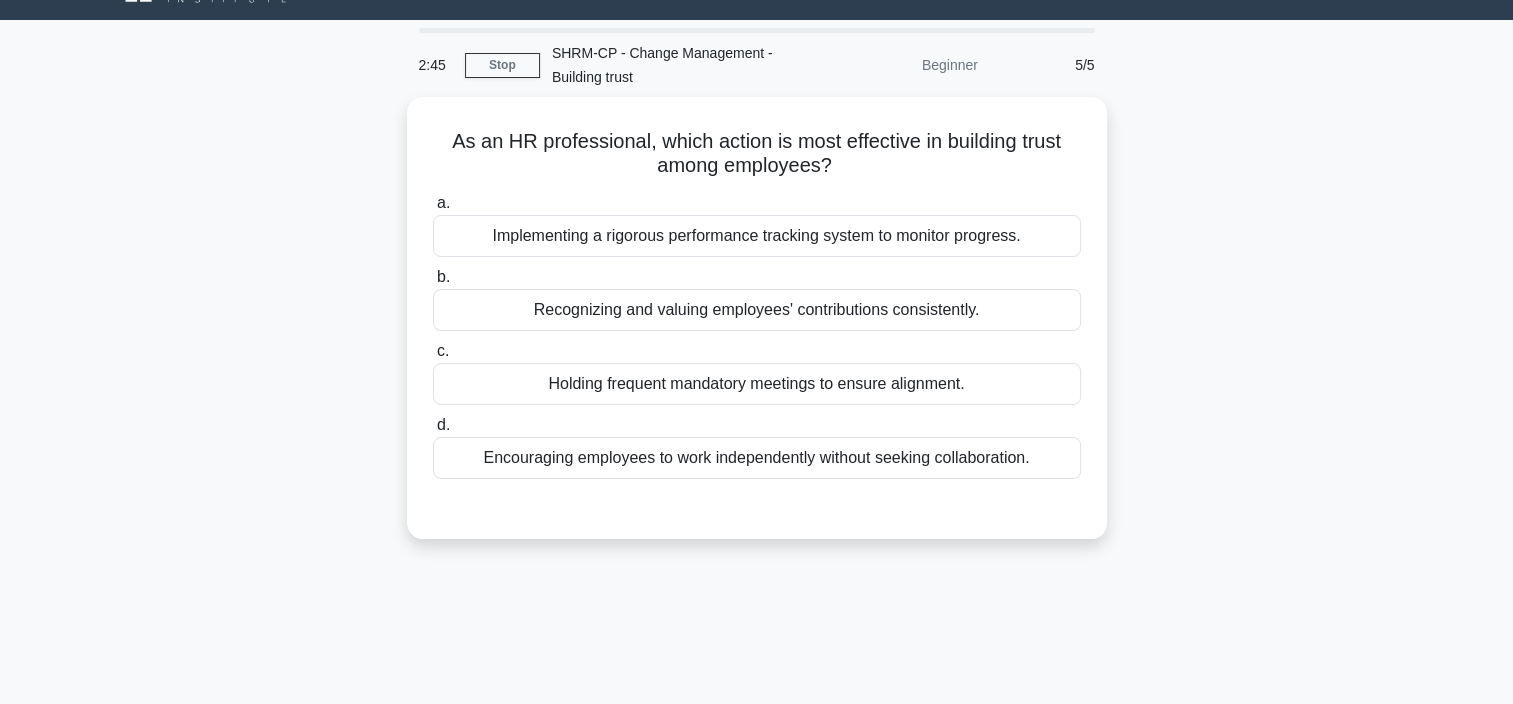 scroll, scrollTop: 0, scrollLeft: 0, axis: both 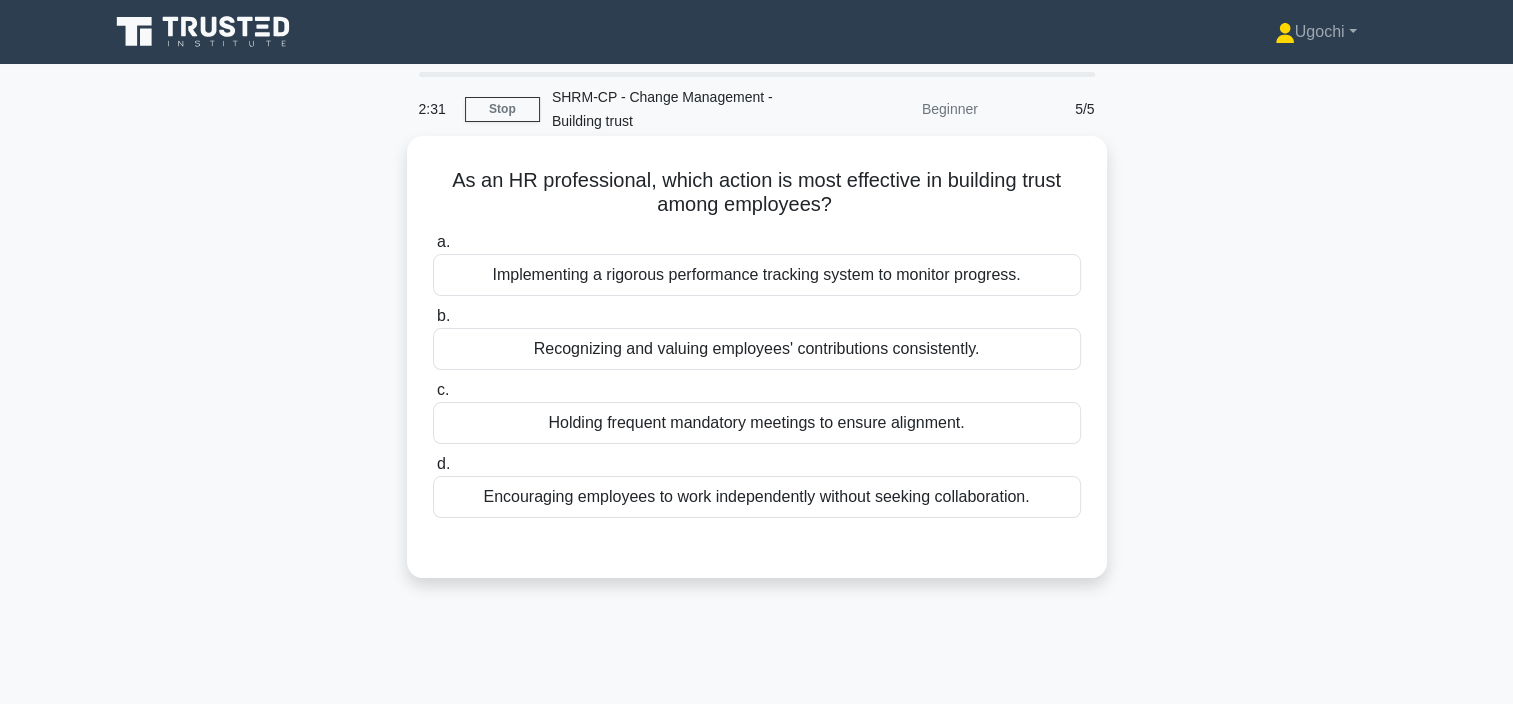 click on "Recognizing and valuing employees' contributions consistently." at bounding box center [757, 349] 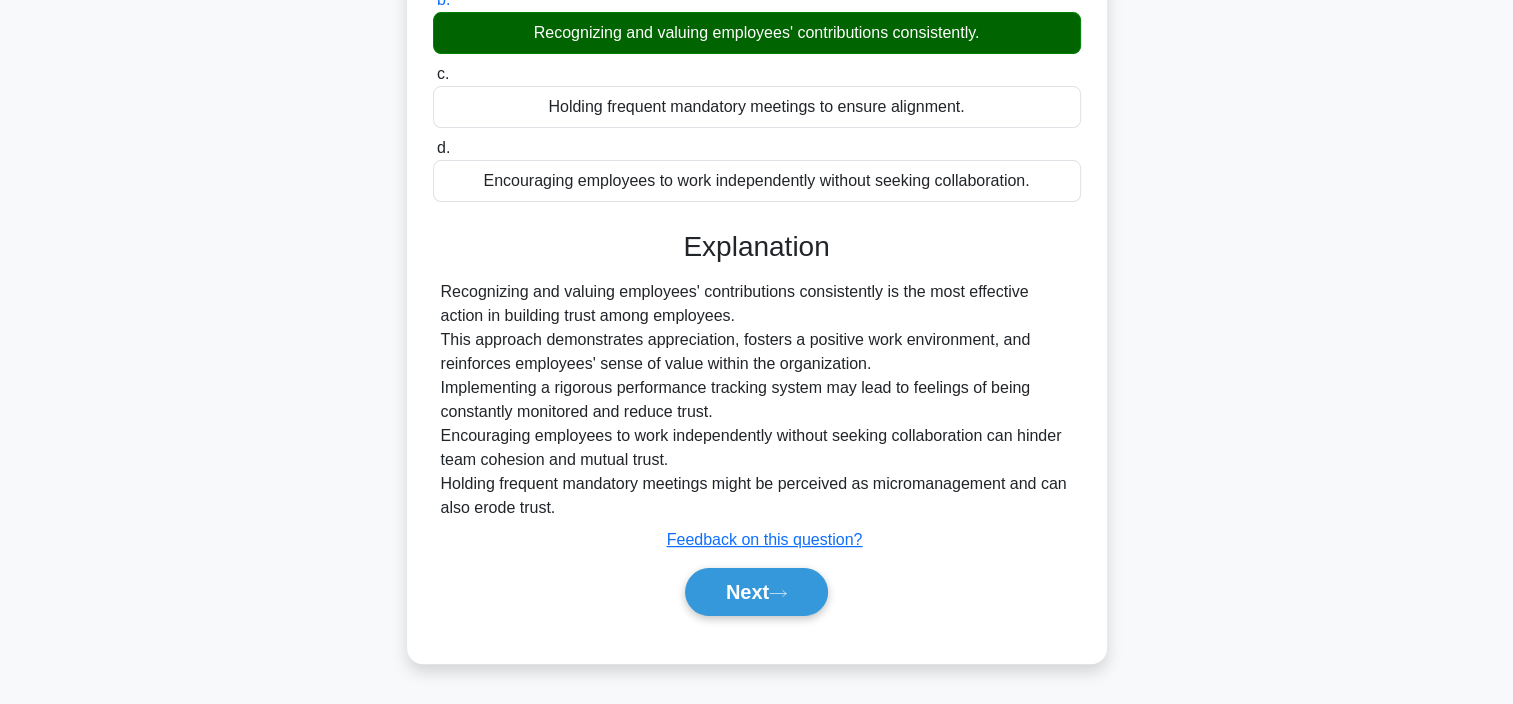 scroll, scrollTop: 323, scrollLeft: 0, axis: vertical 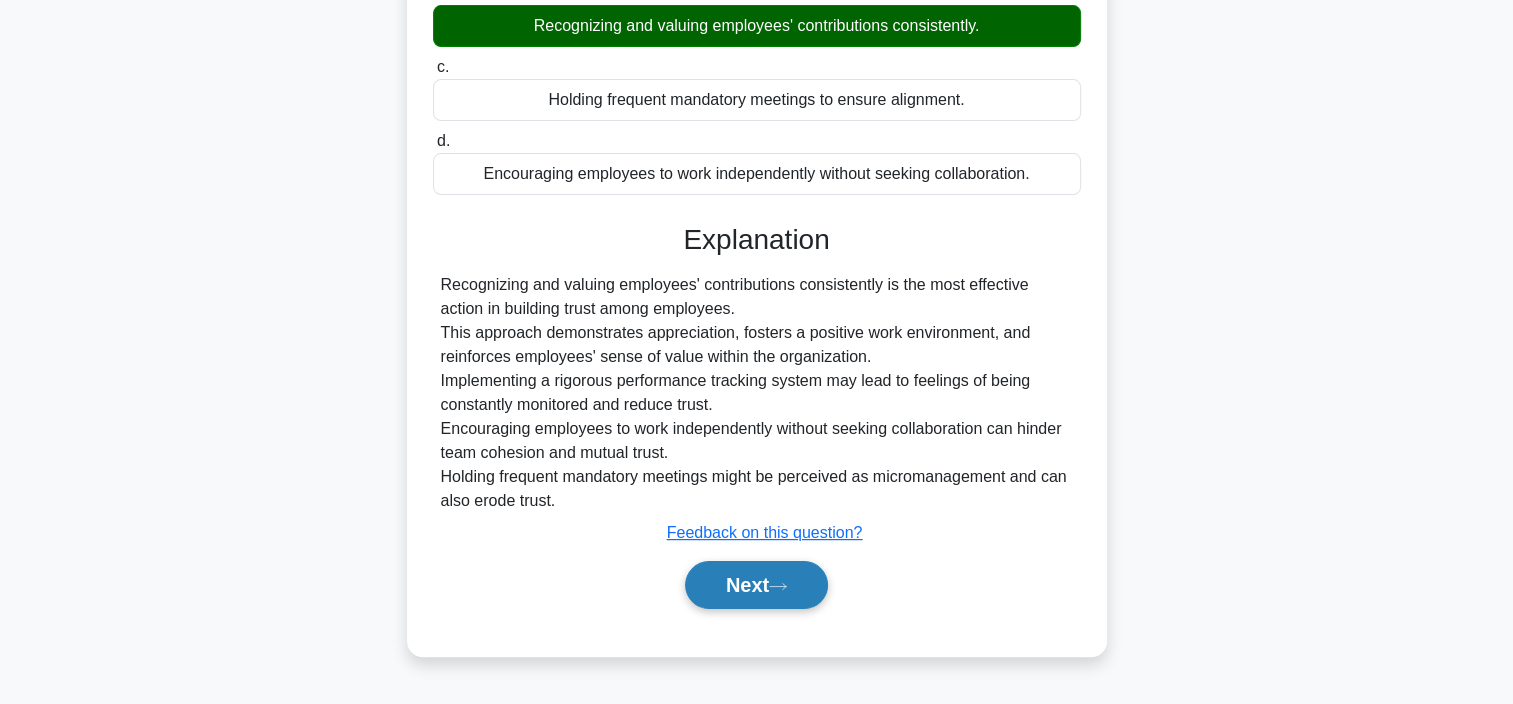 click 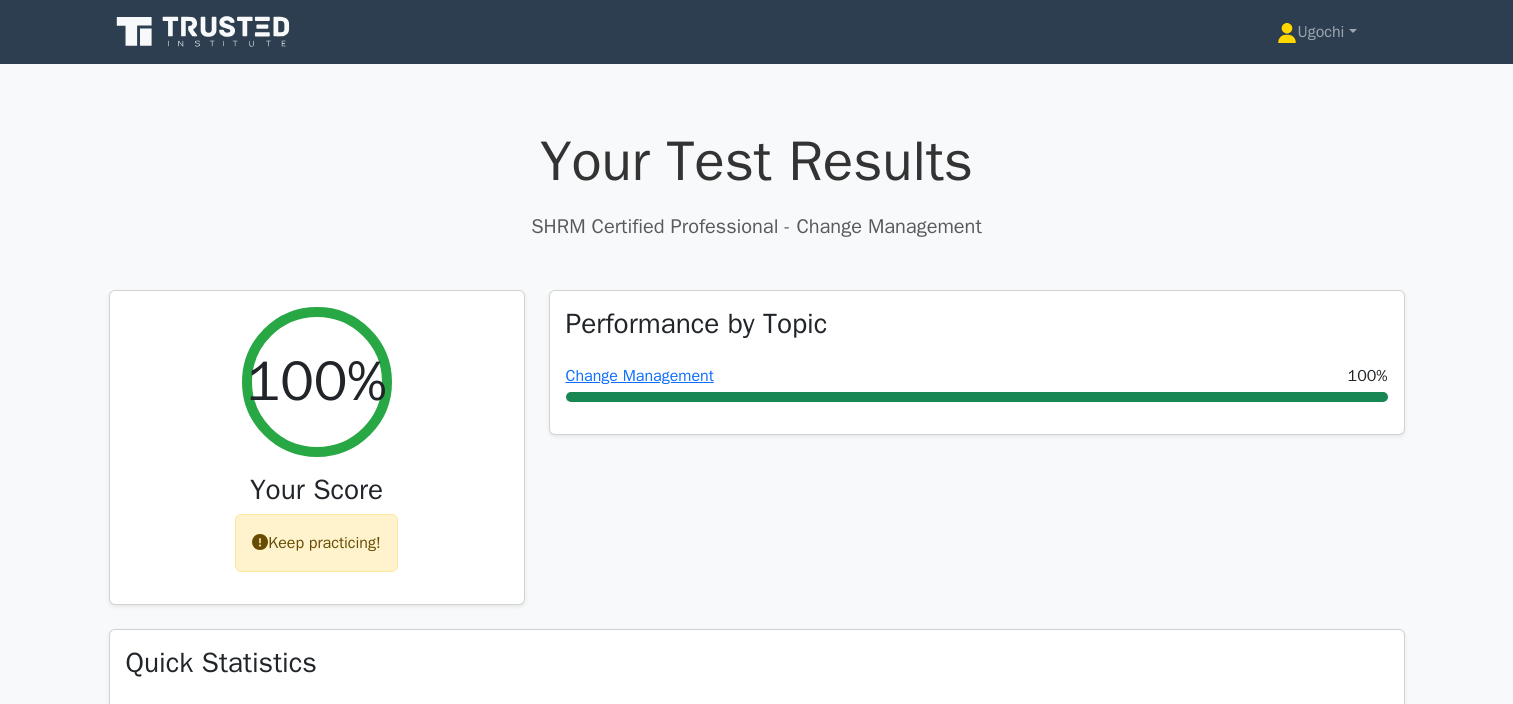 scroll, scrollTop: 0, scrollLeft: 0, axis: both 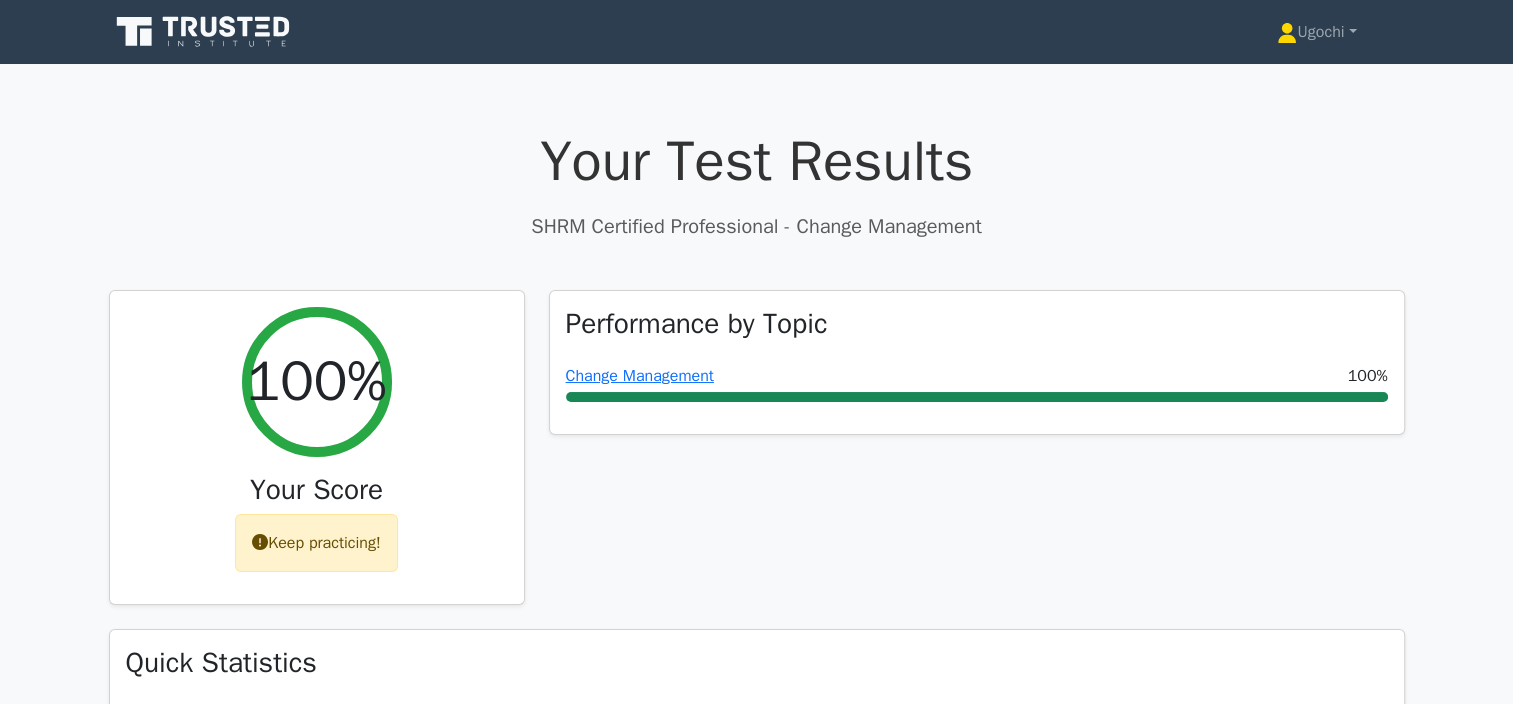 drag, startPoint x: 1512, startPoint y: 113, endPoint x: 1524, endPoint y: 147, distance: 36.05551 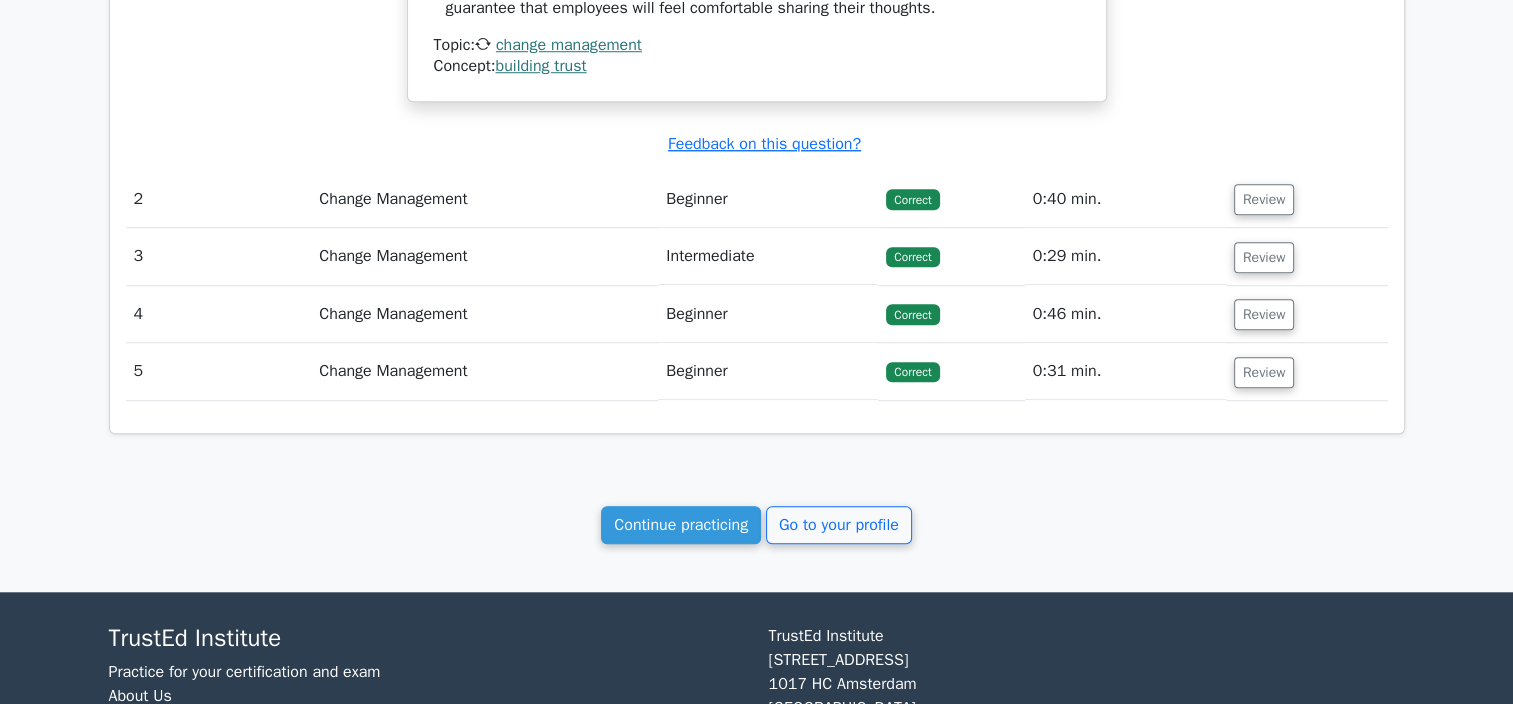 scroll, scrollTop: 1777, scrollLeft: 0, axis: vertical 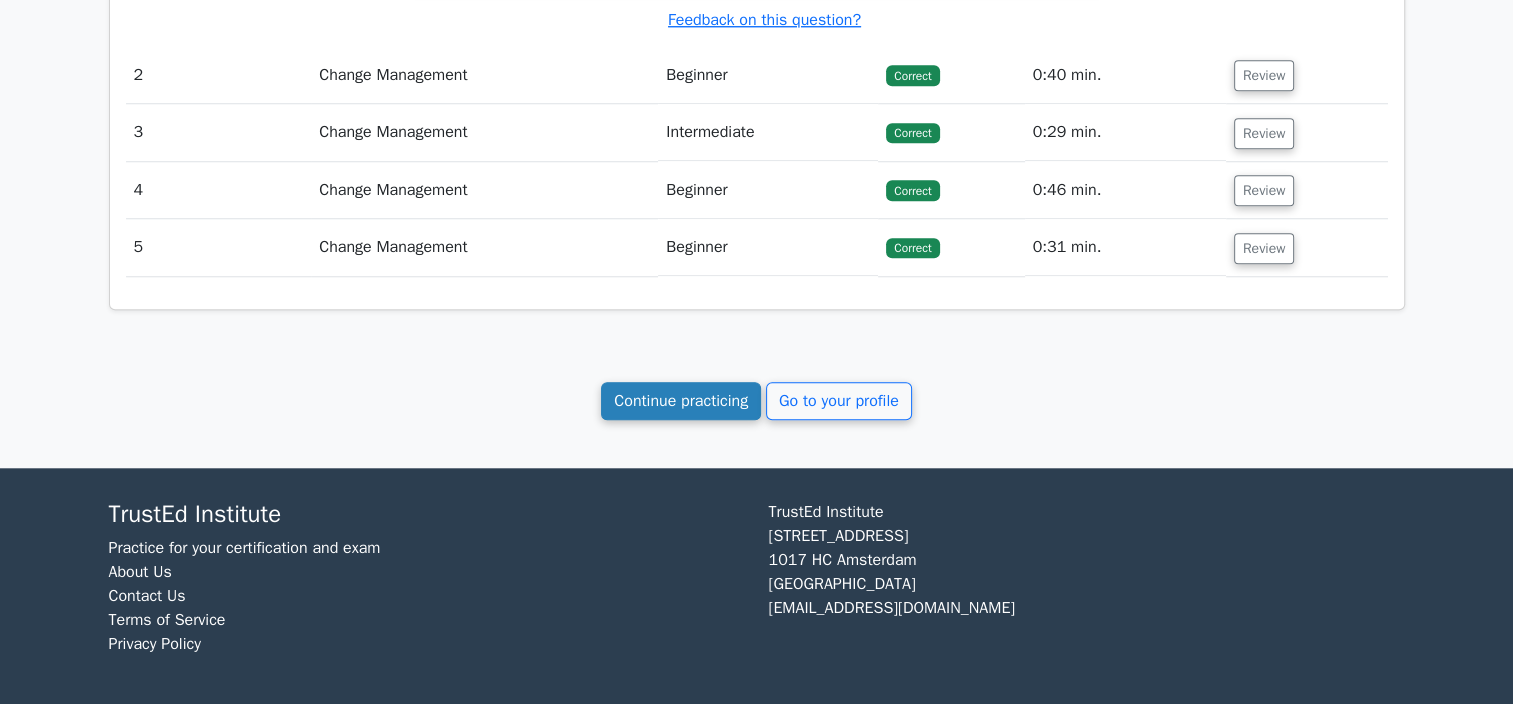 click on "Continue practicing" at bounding box center [681, 401] 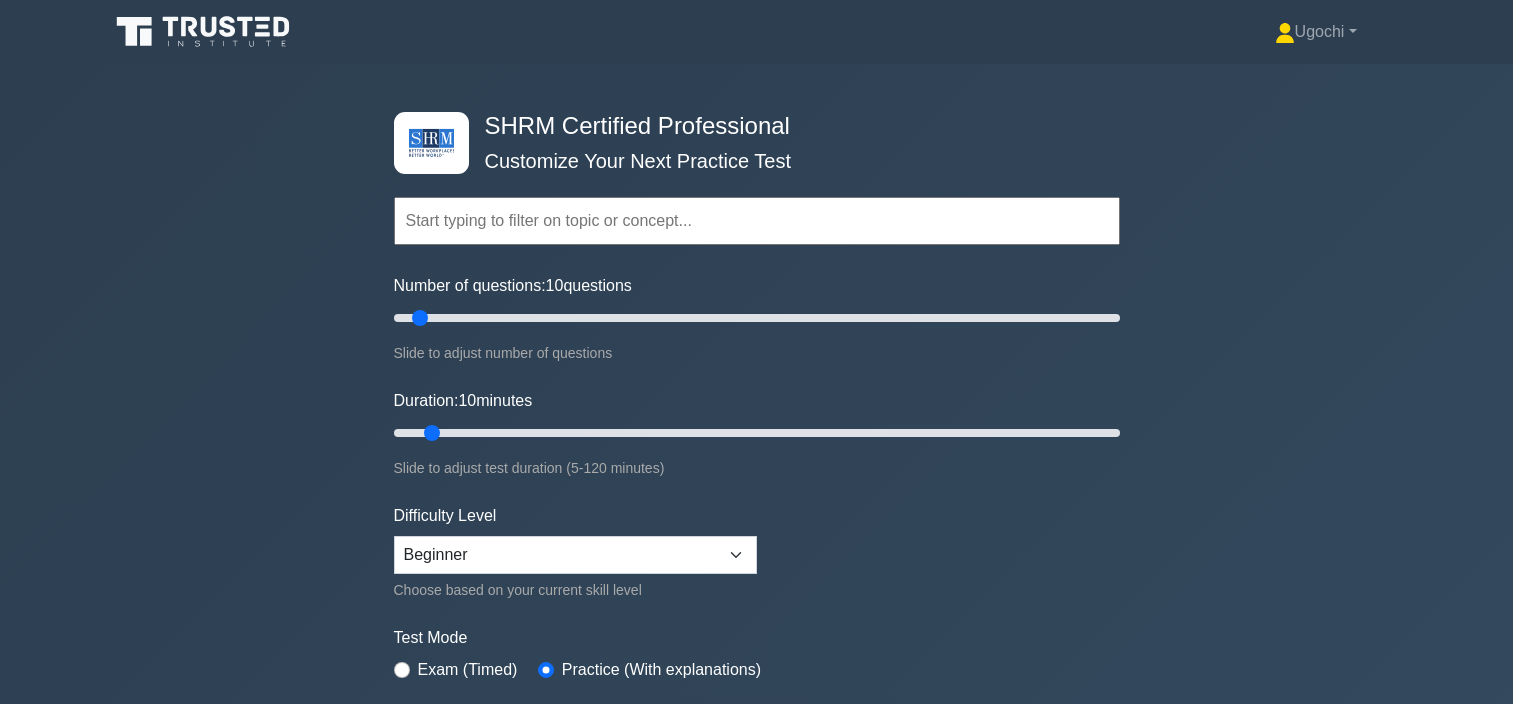 scroll, scrollTop: 0, scrollLeft: 0, axis: both 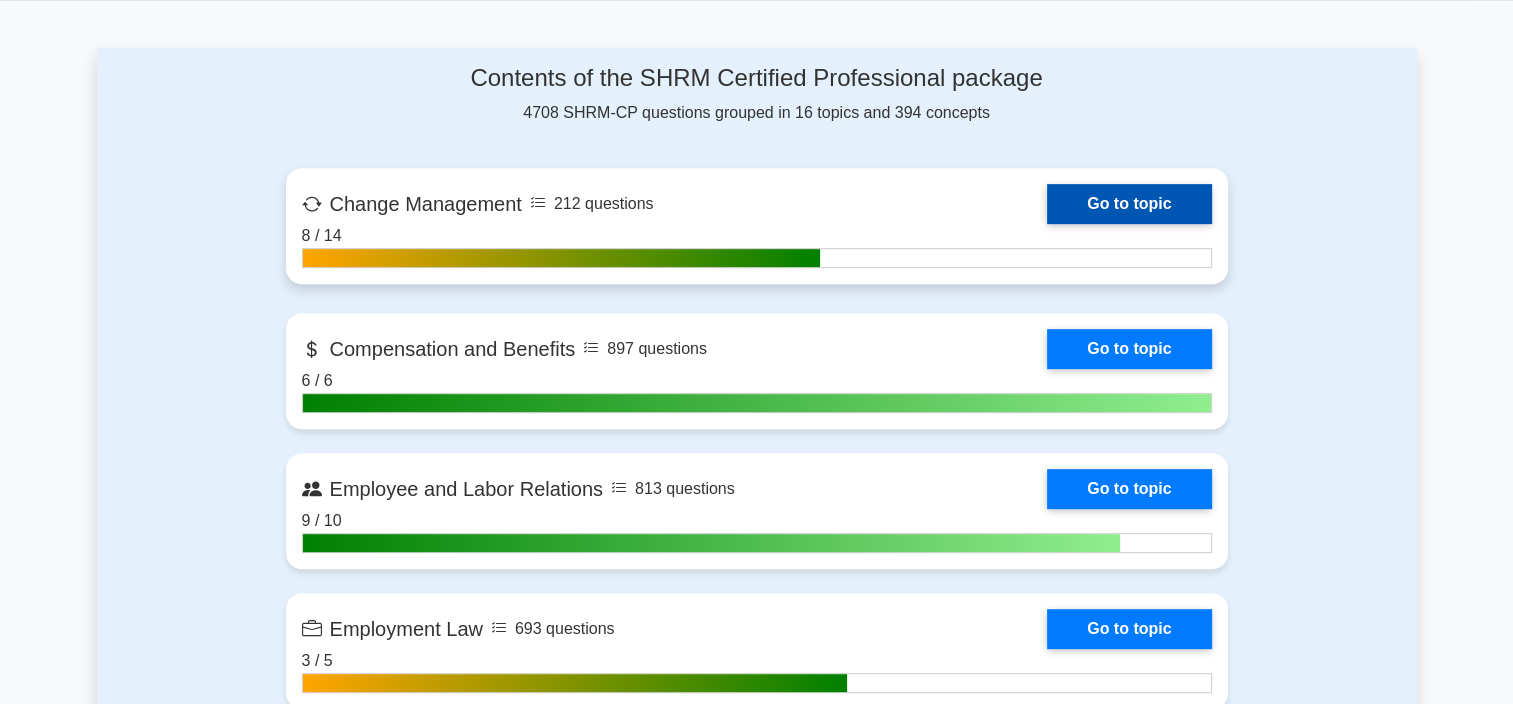 click on "Go to topic" at bounding box center [1129, 204] 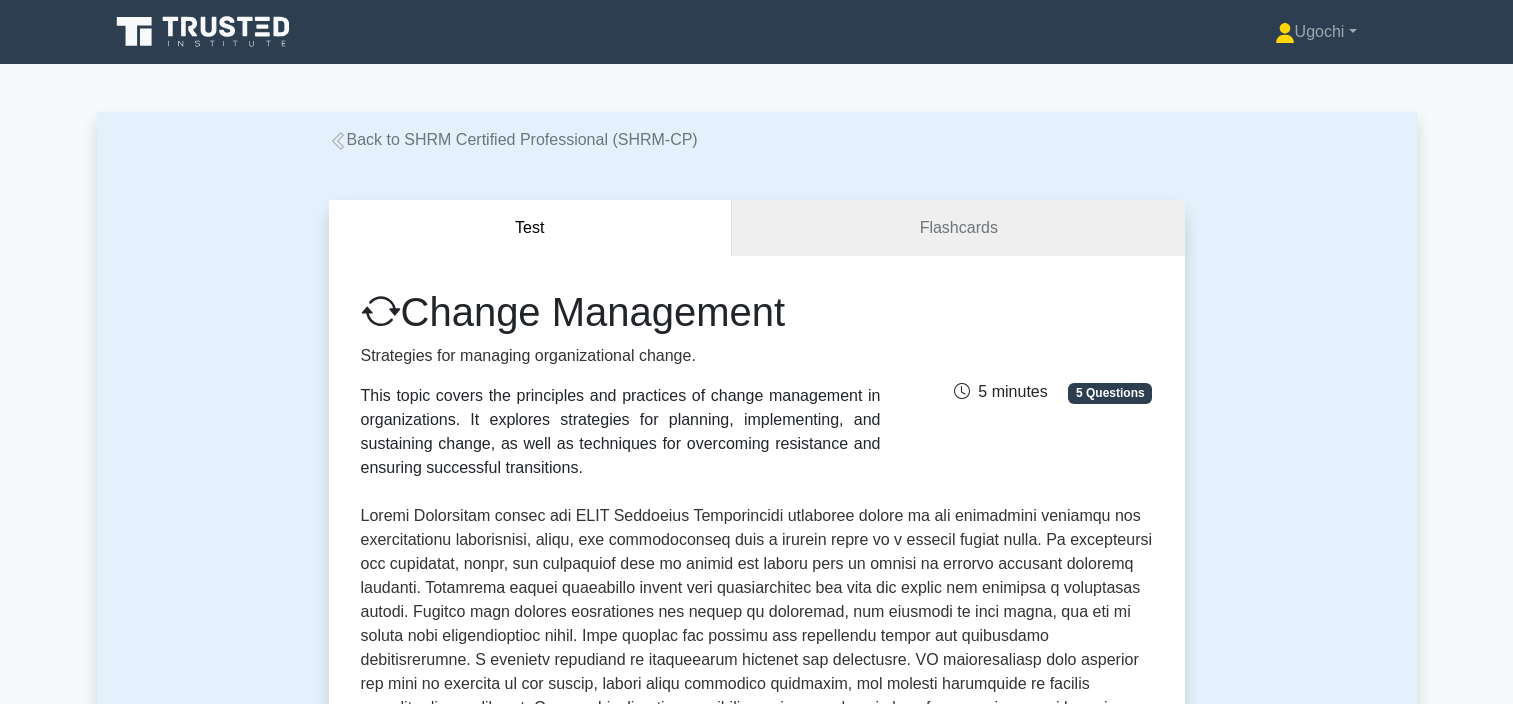 scroll, scrollTop: 0, scrollLeft: 0, axis: both 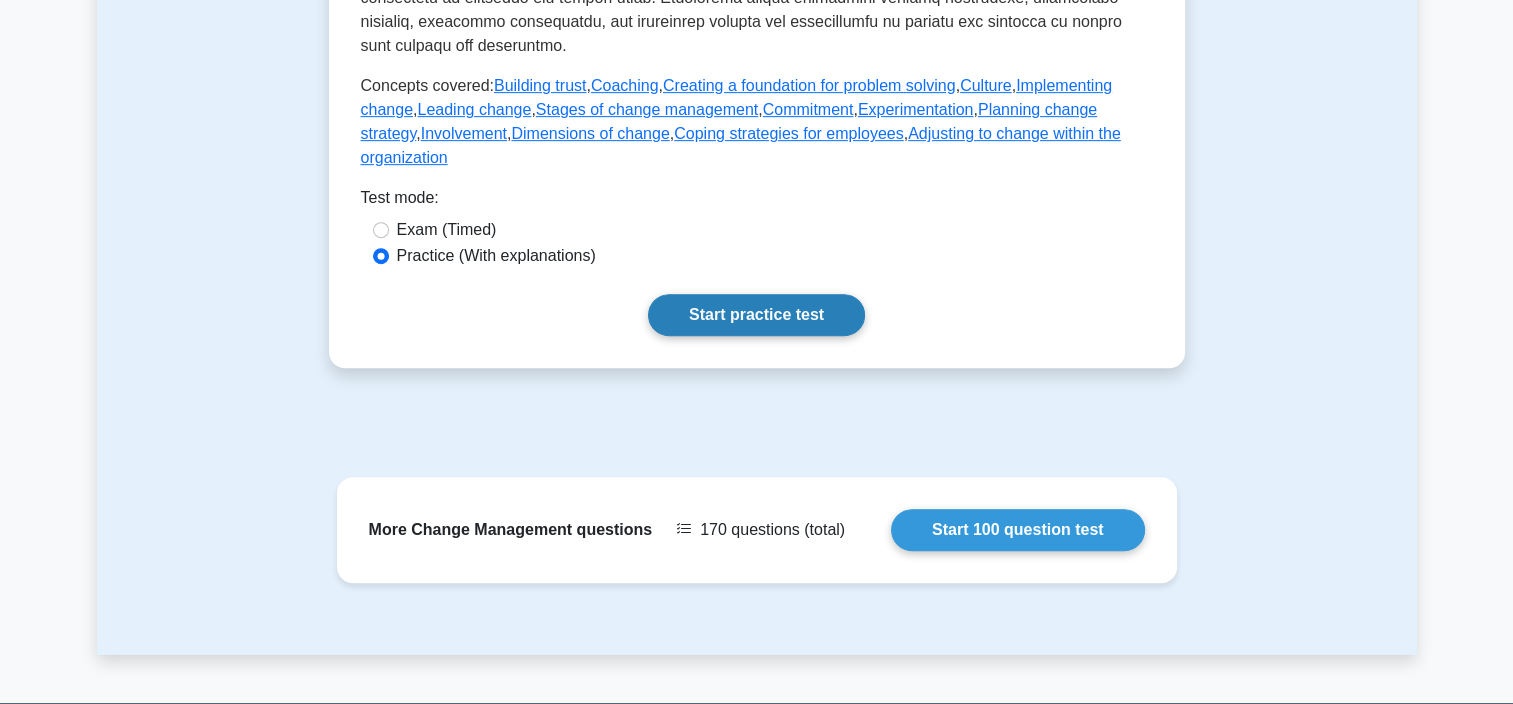click on "Start practice test" at bounding box center (756, 315) 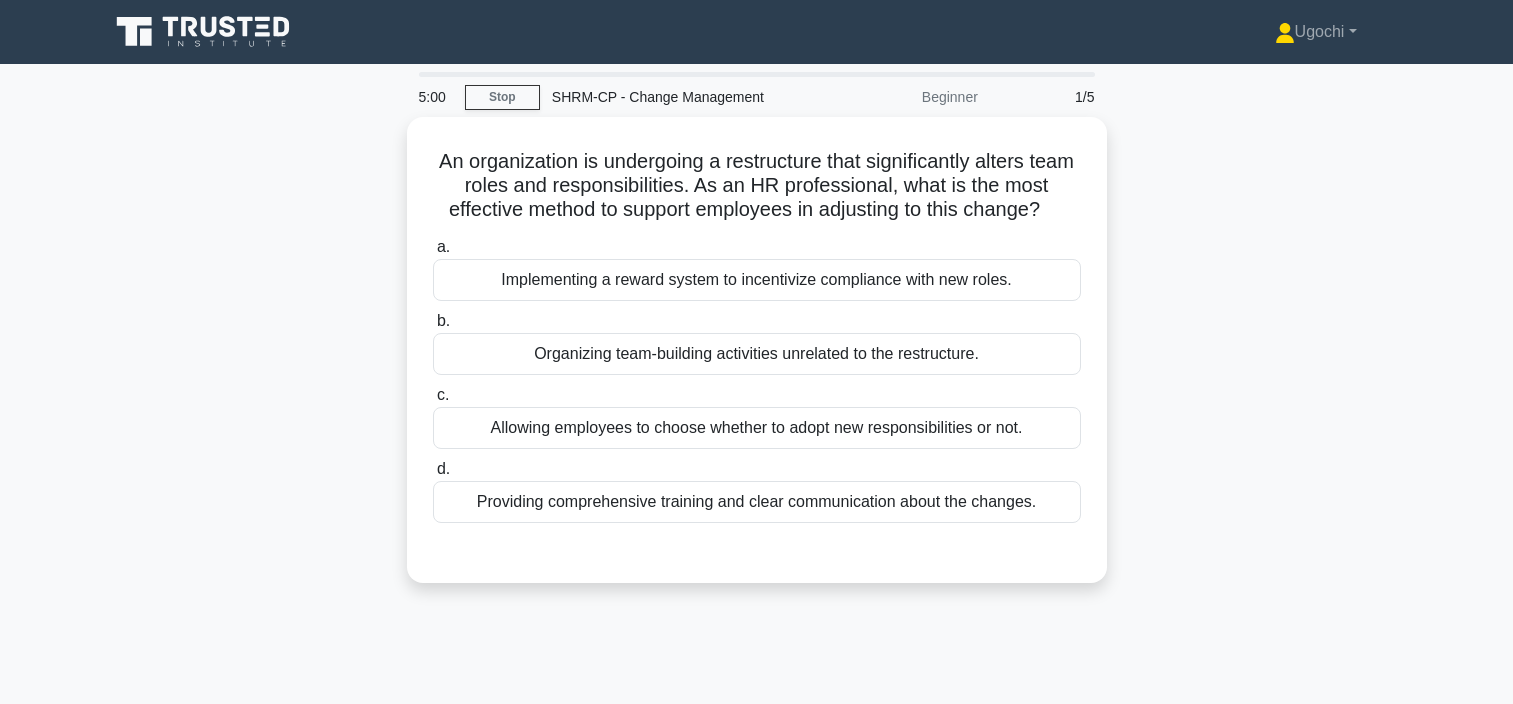 scroll, scrollTop: 0, scrollLeft: 0, axis: both 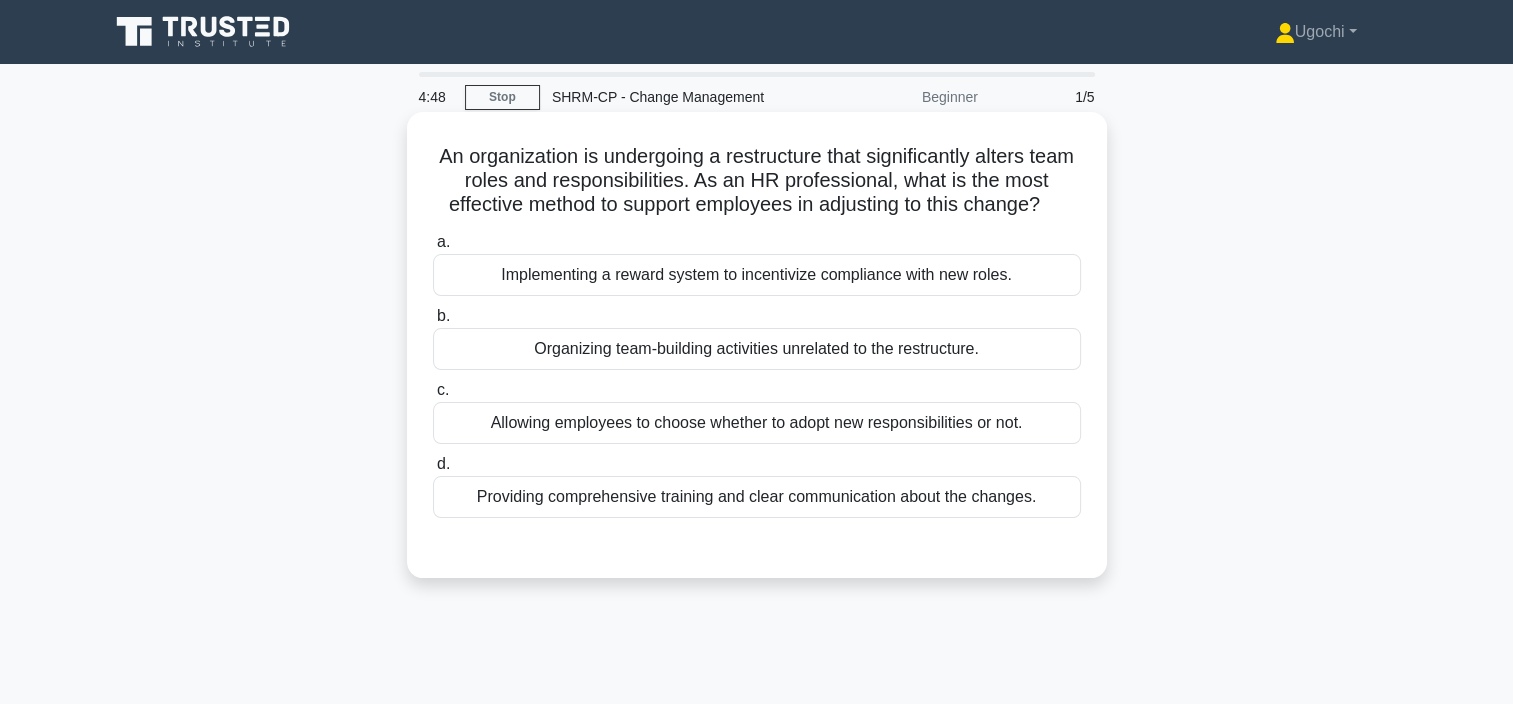 click on "Providing comprehensive training and clear communication about the changes." at bounding box center (757, 497) 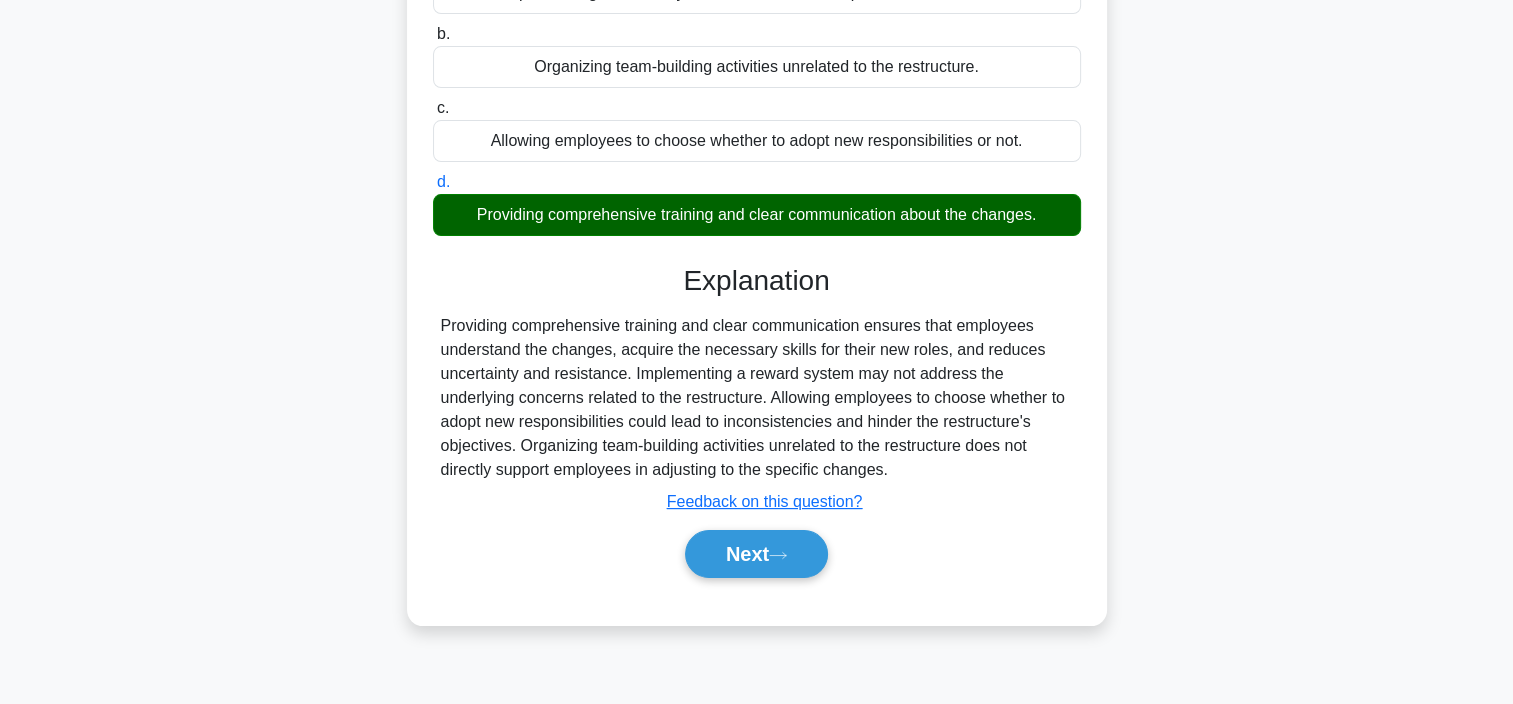 scroll, scrollTop: 288, scrollLeft: 0, axis: vertical 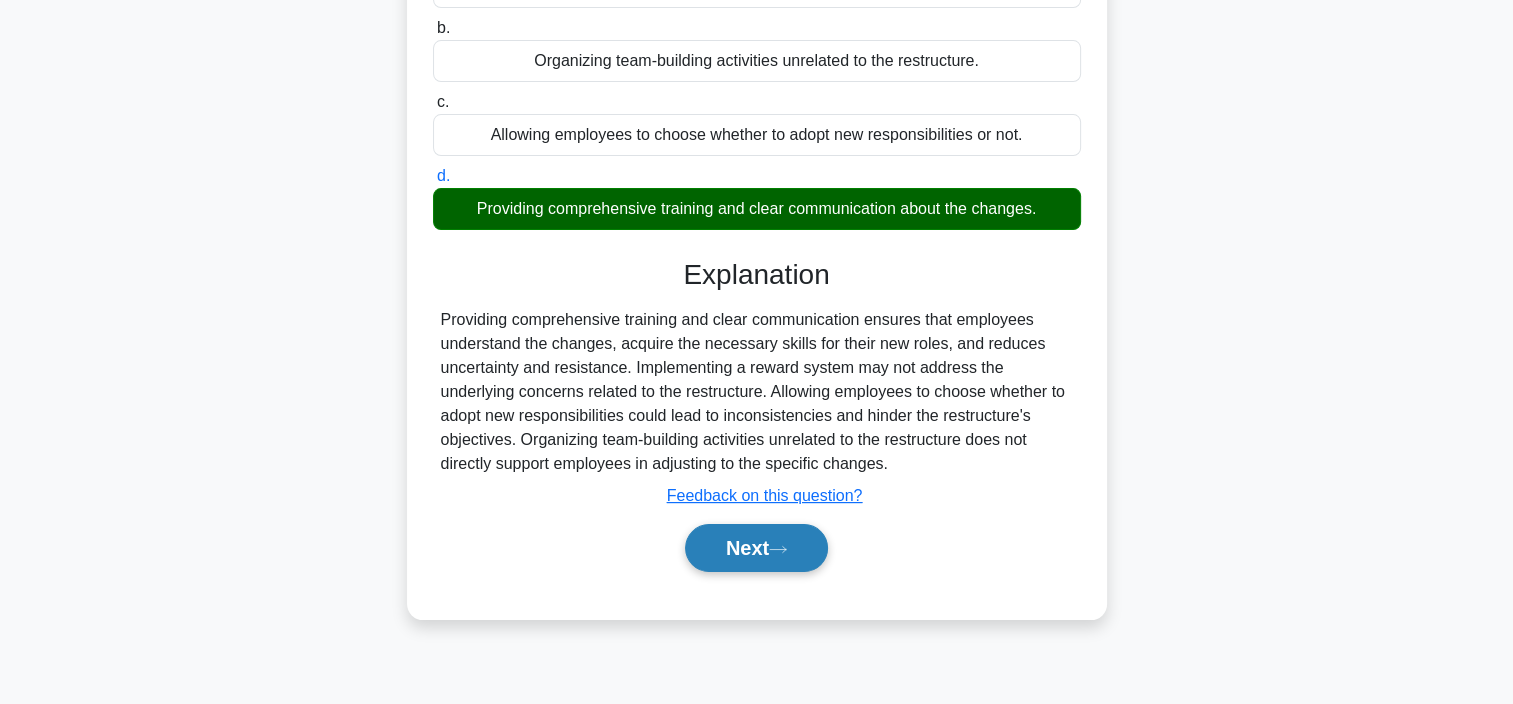 click on "Next" at bounding box center [756, 548] 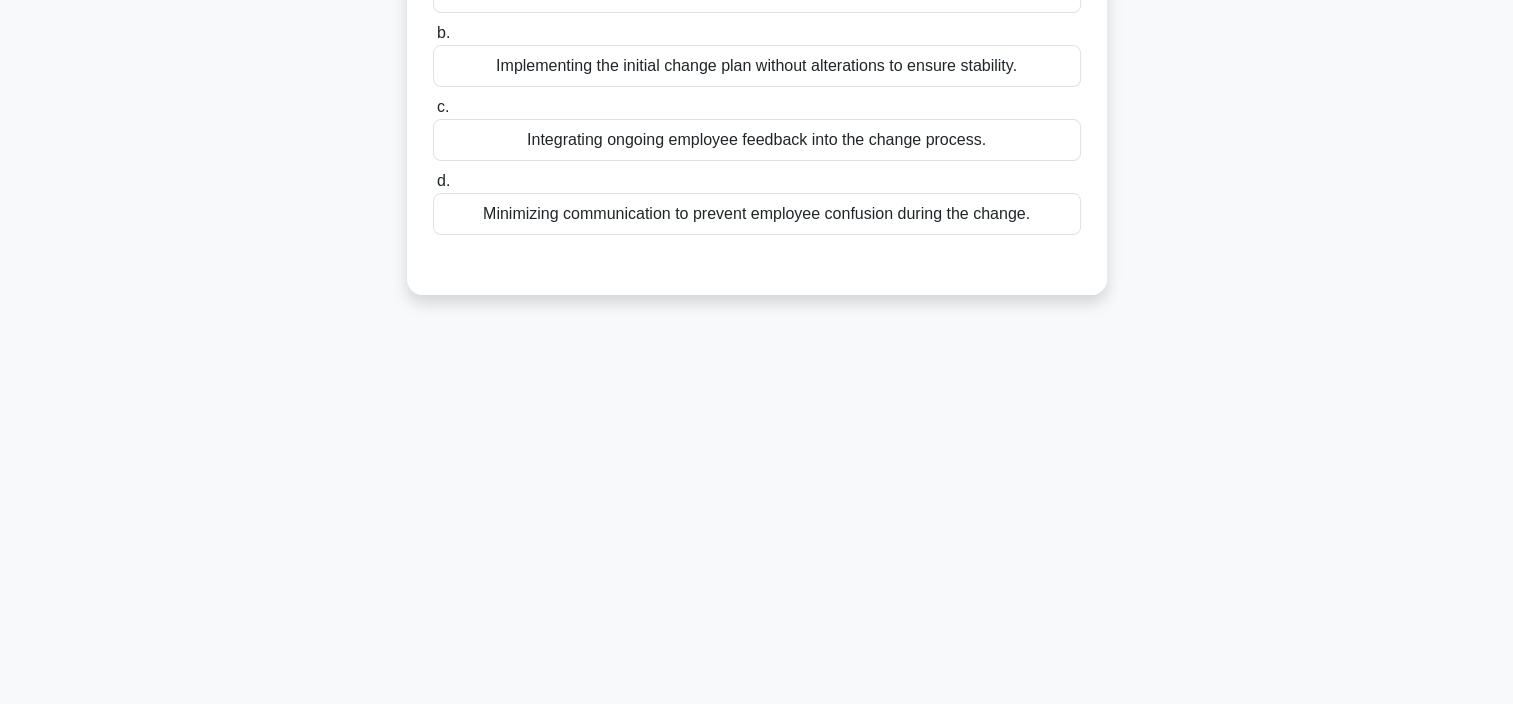 scroll, scrollTop: 0, scrollLeft: 0, axis: both 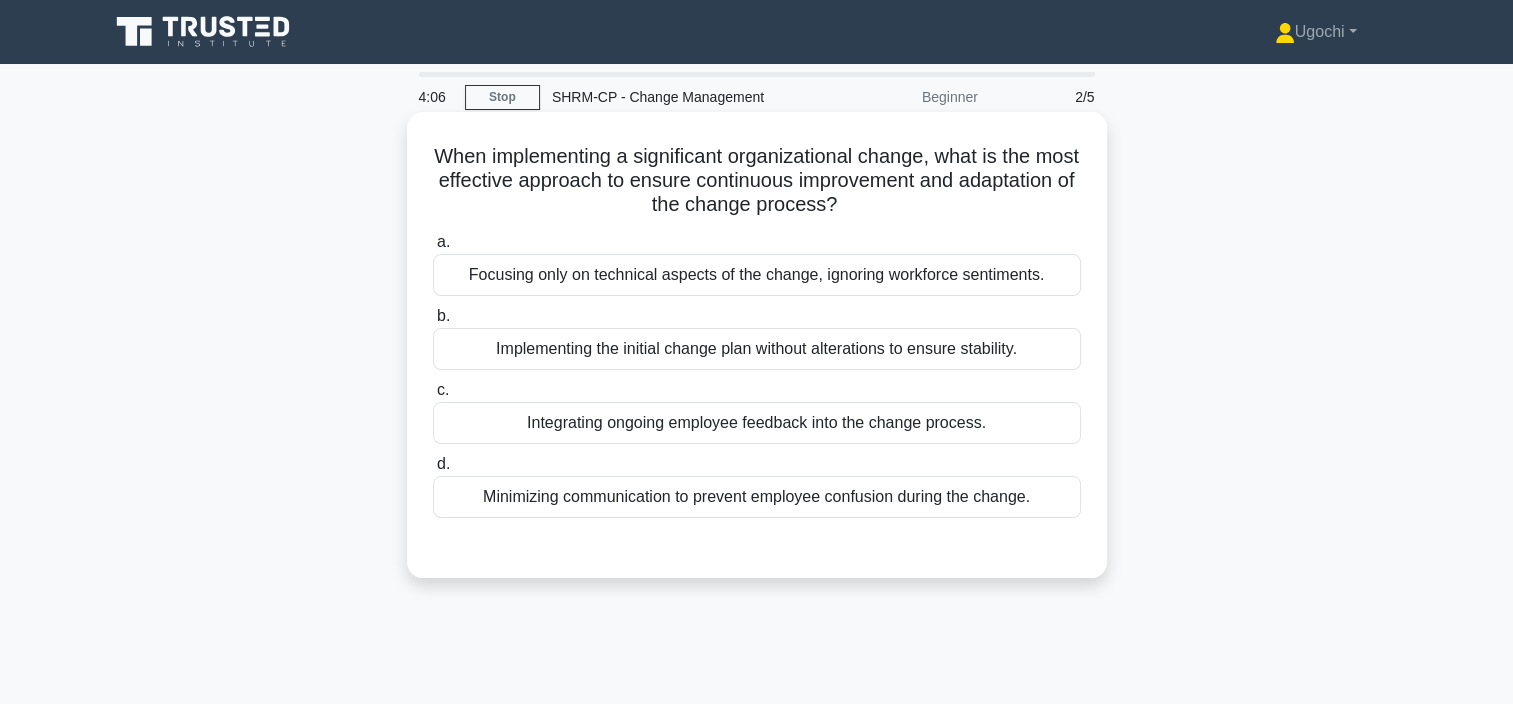 click on "Integrating ongoing employee feedback into the change process." at bounding box center (757, 423) 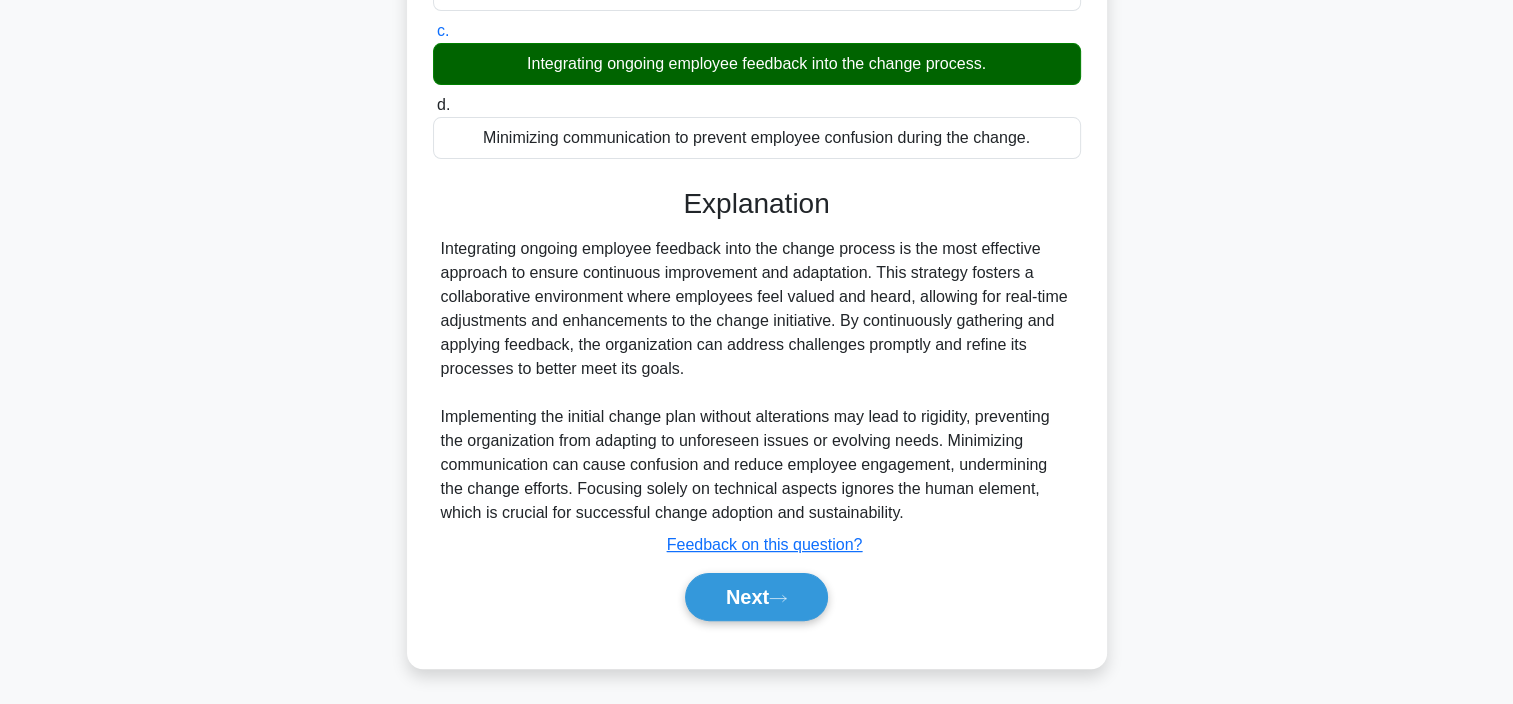 scroll, scrollTop: 368, scrollLeft: 0, axis: vertical 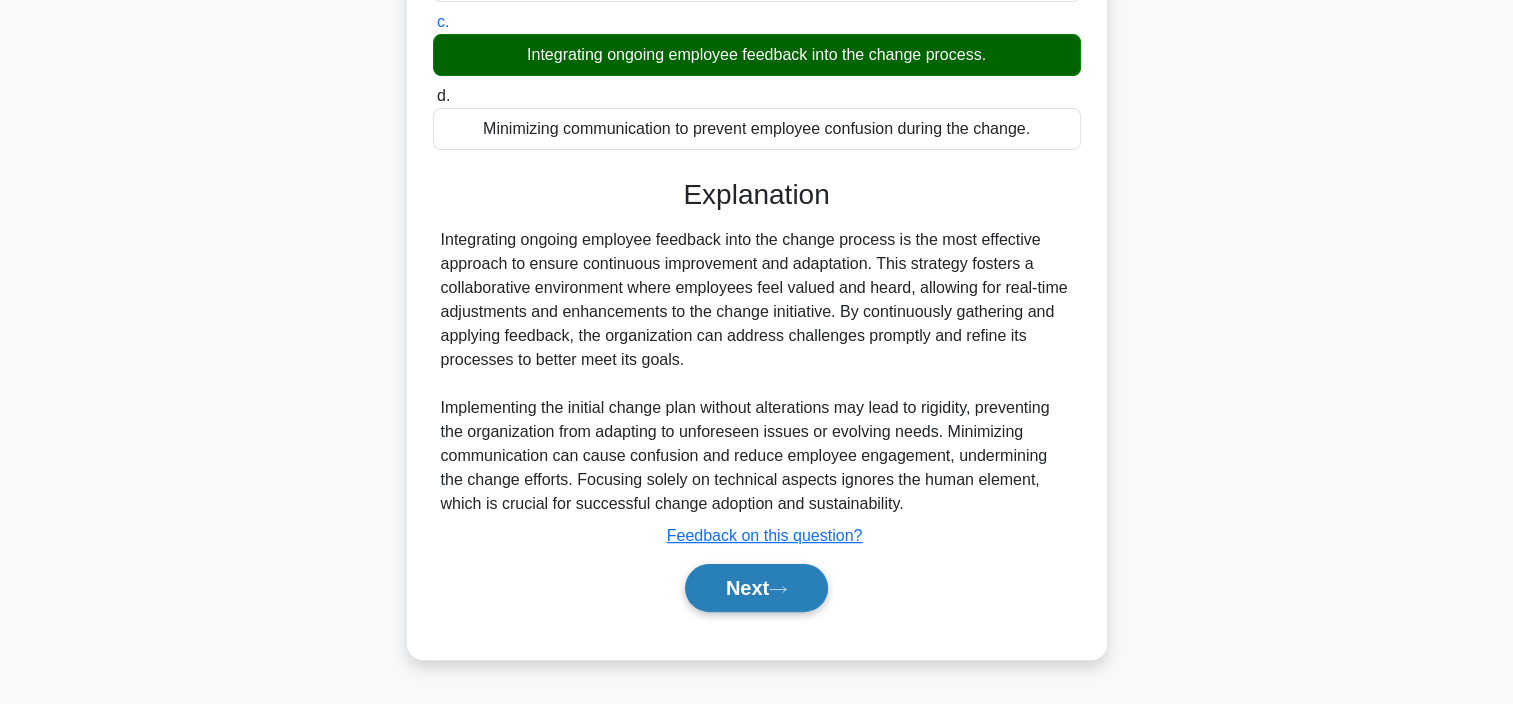 click on "Next" at bounding box center [756, 588] 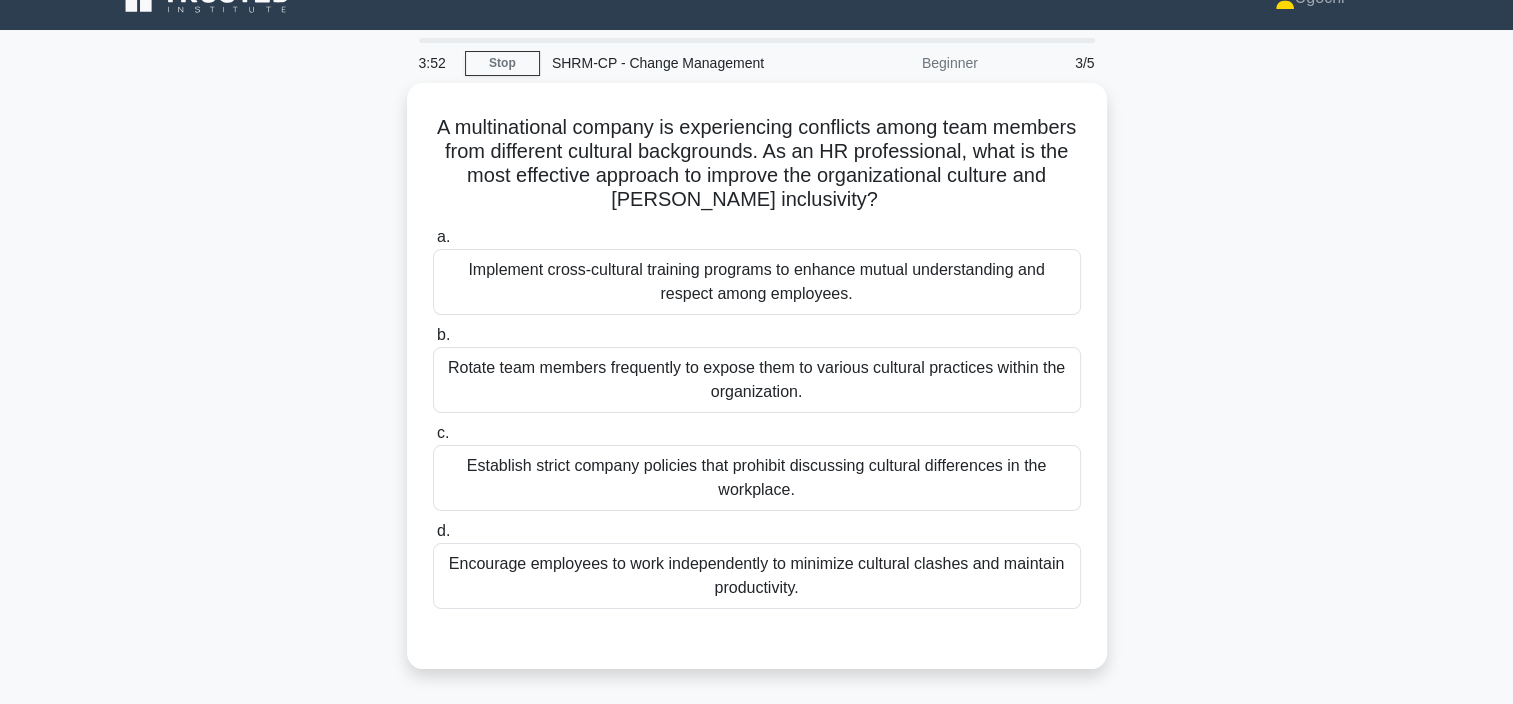 scroll, scrollTop: 31, scrollLeft: 0, axis: vertical 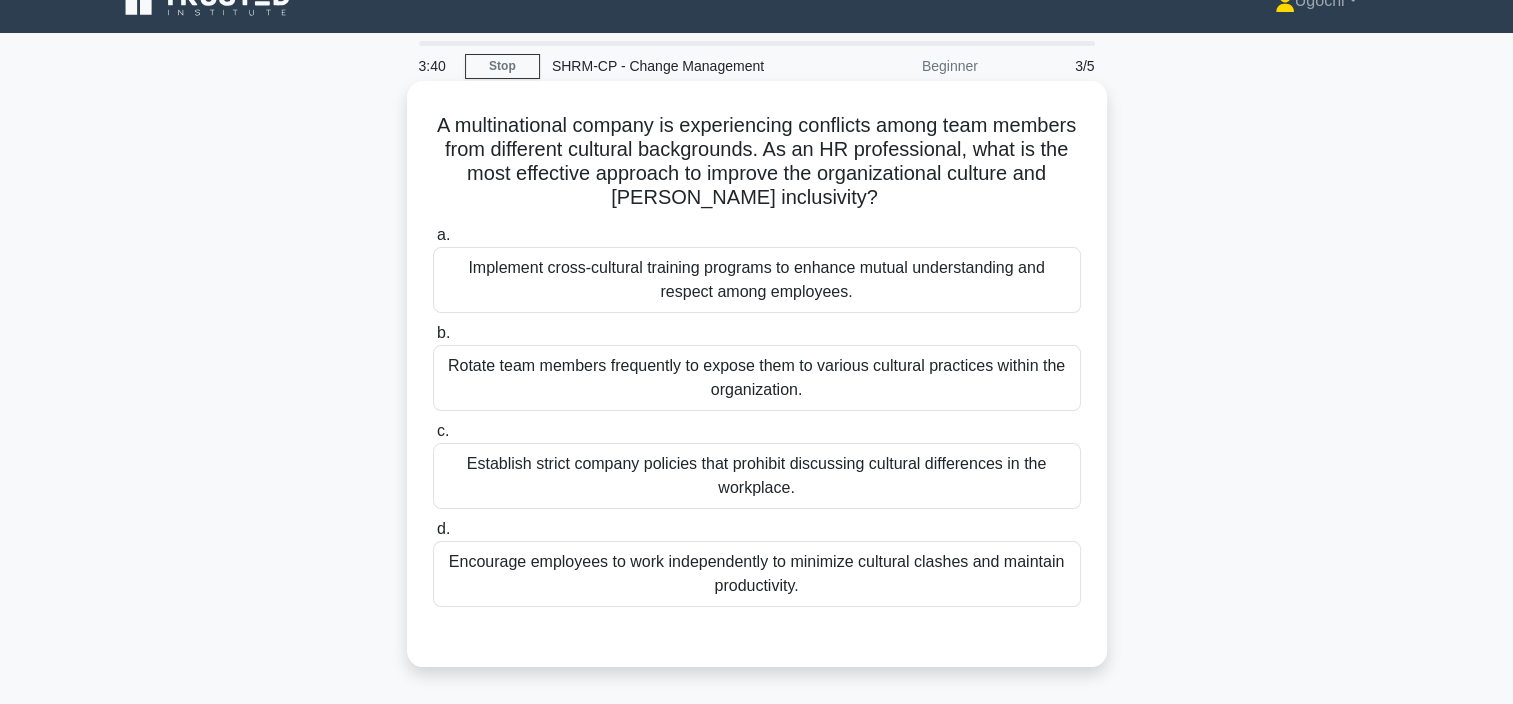 click on "Implement cross-cultural training programs to enhance mutual understanding and respect among employees." at bounding box center (757, 280) 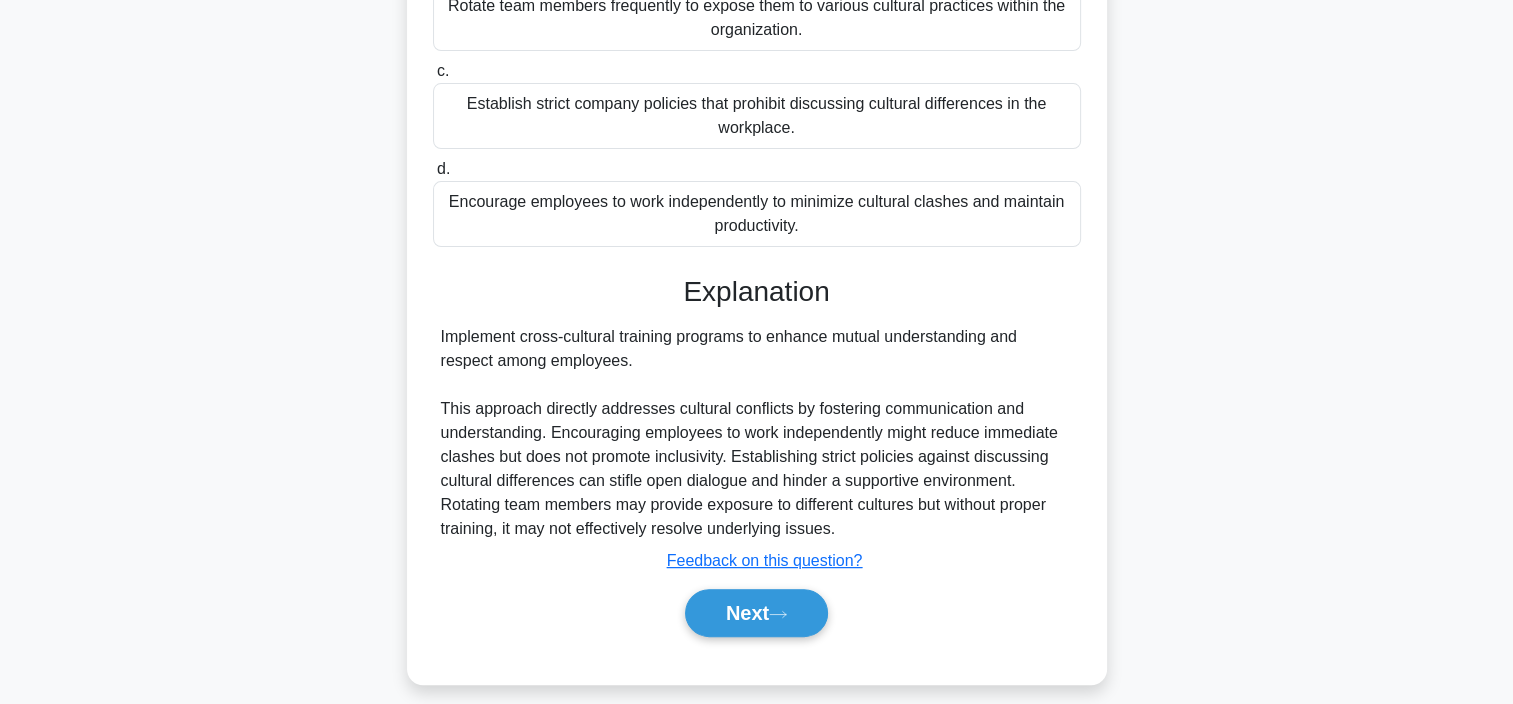 scroll, scrollTop: 408, scrollLeft: 0, axis: vertical 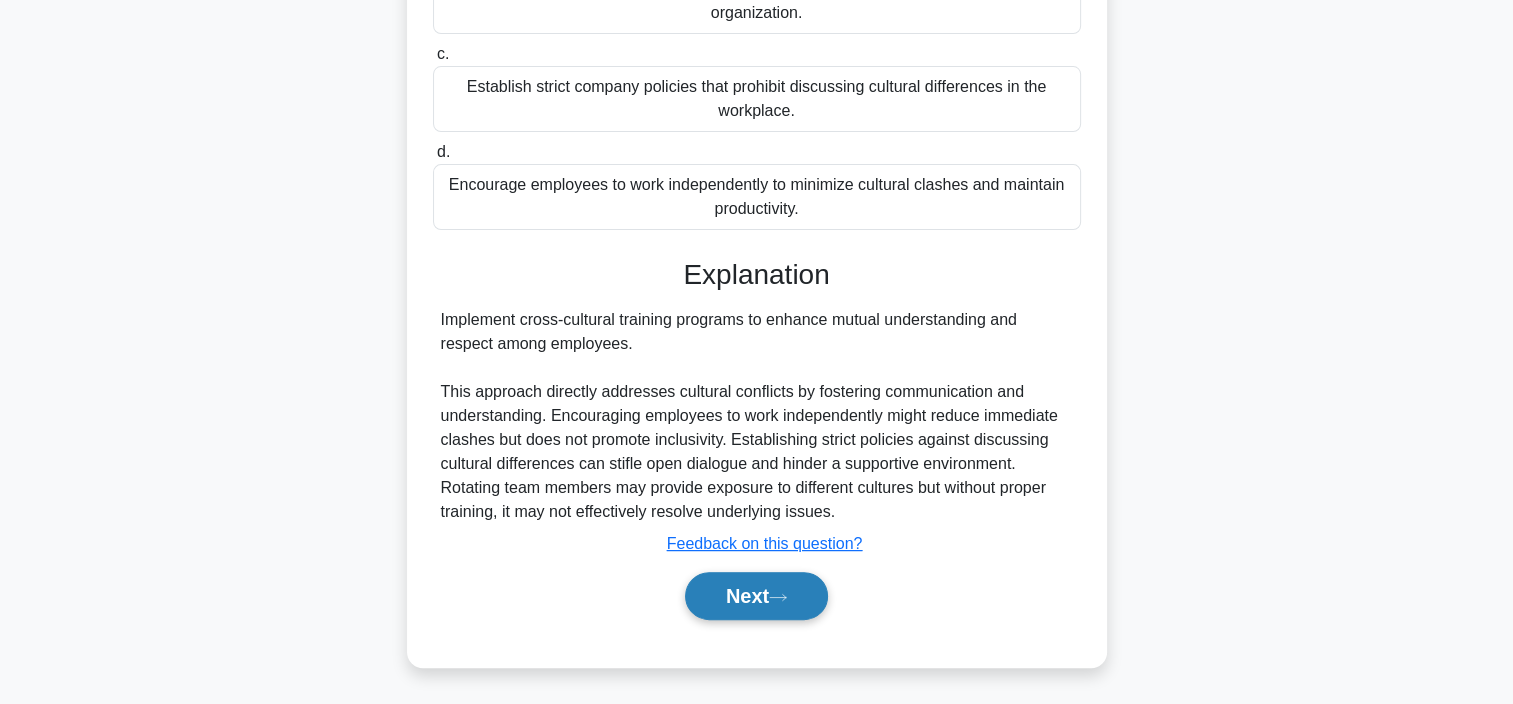 click on "Next" at bounding box center (756, 596) 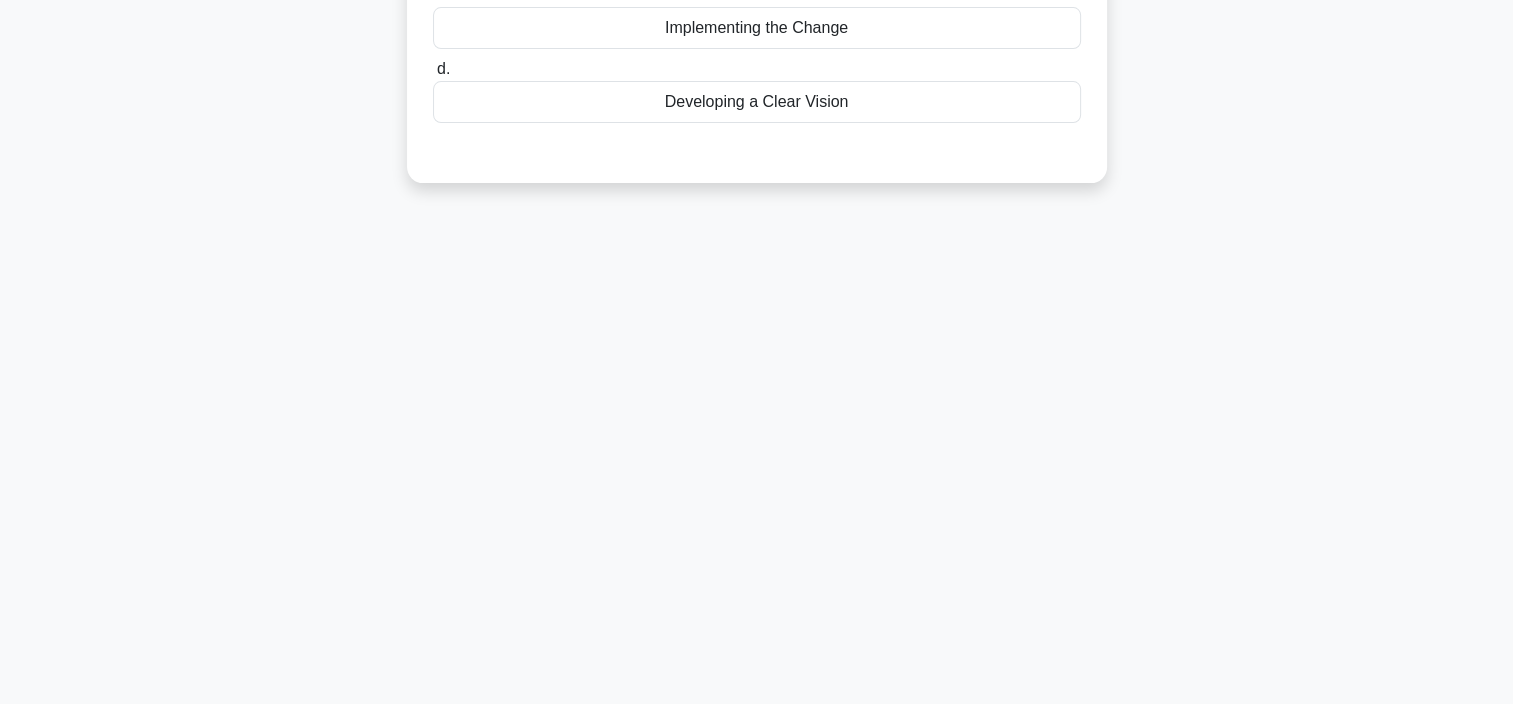 scroll, scrollTop: 376, scrollLeft: 0, axis: vertical 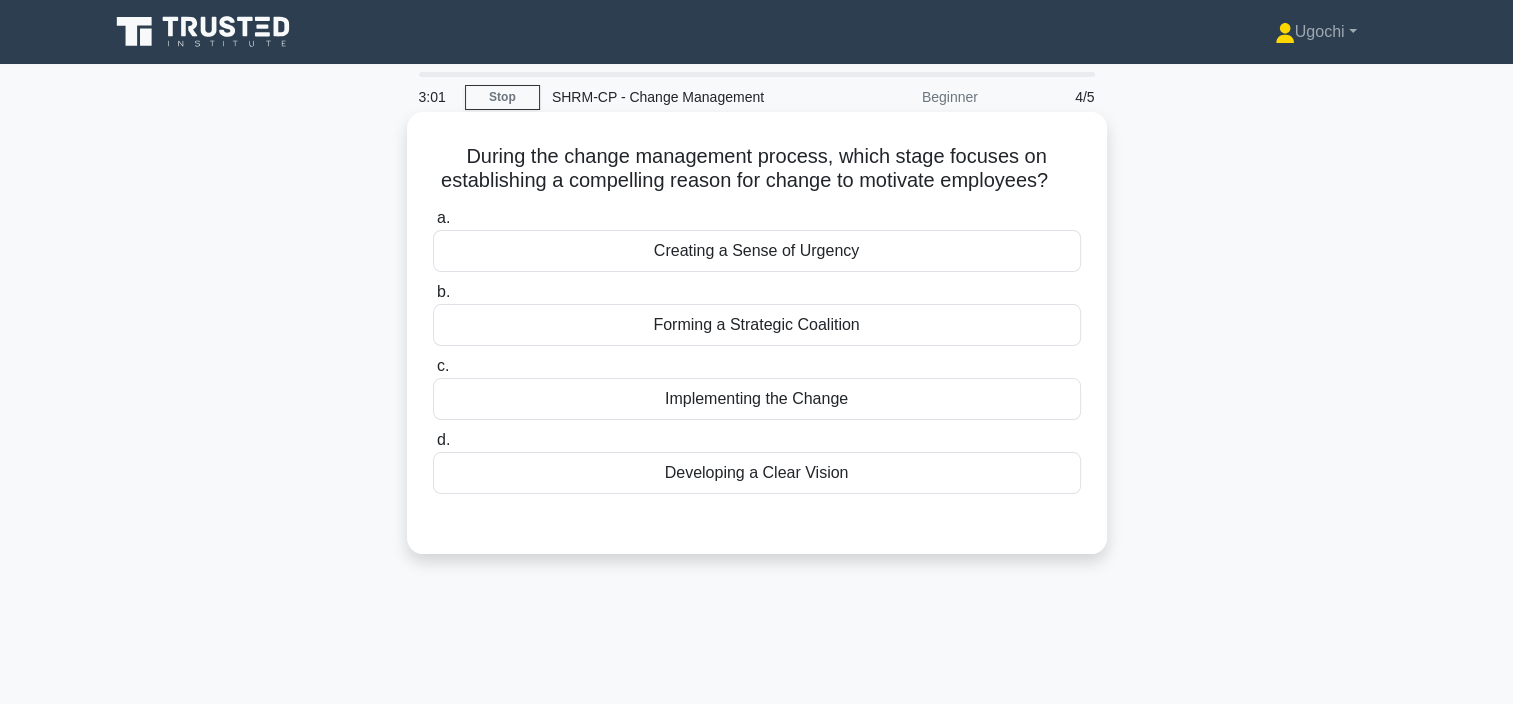 click on "Creating a Sense of Urgency" at bounding box center (757, 251) 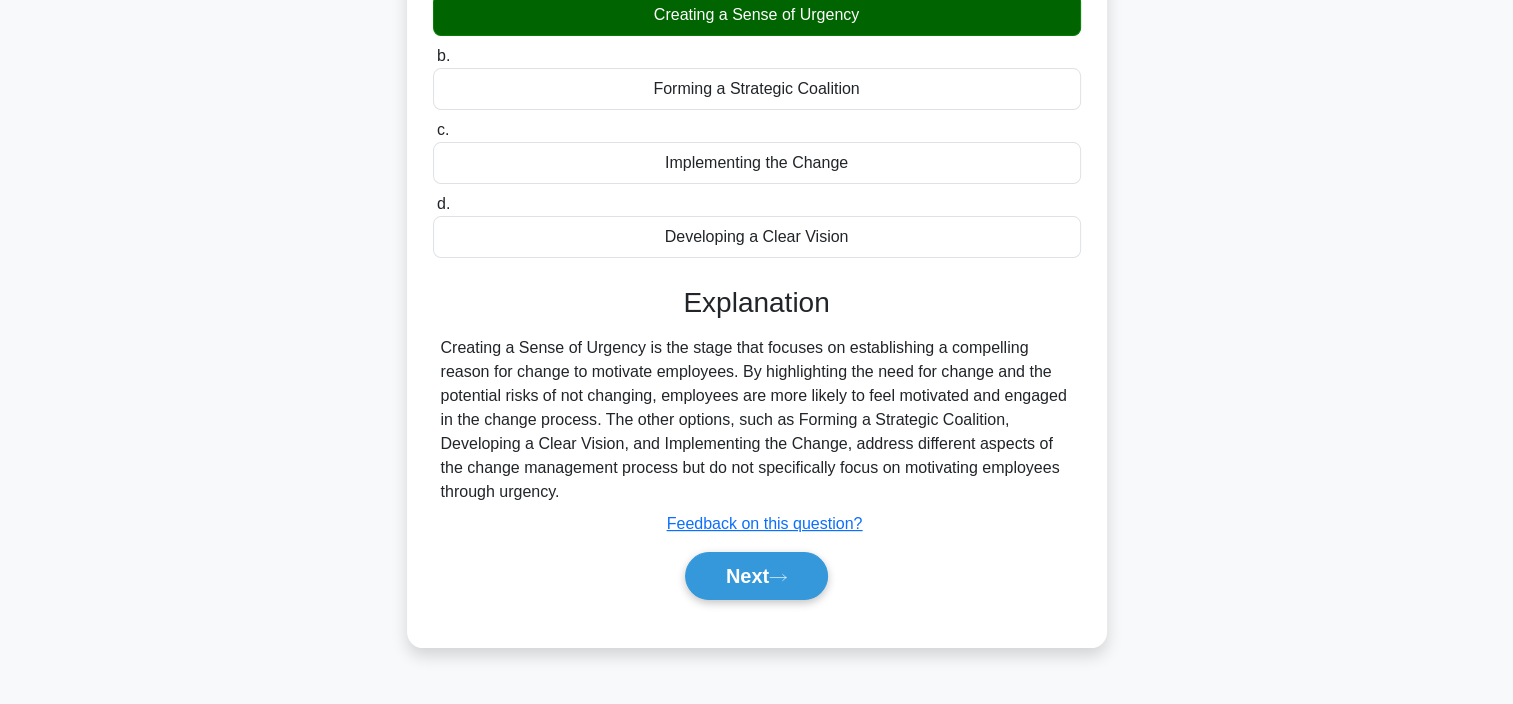 scroll, scrollTop: 244, scrollLeft: 0, axis: vertical 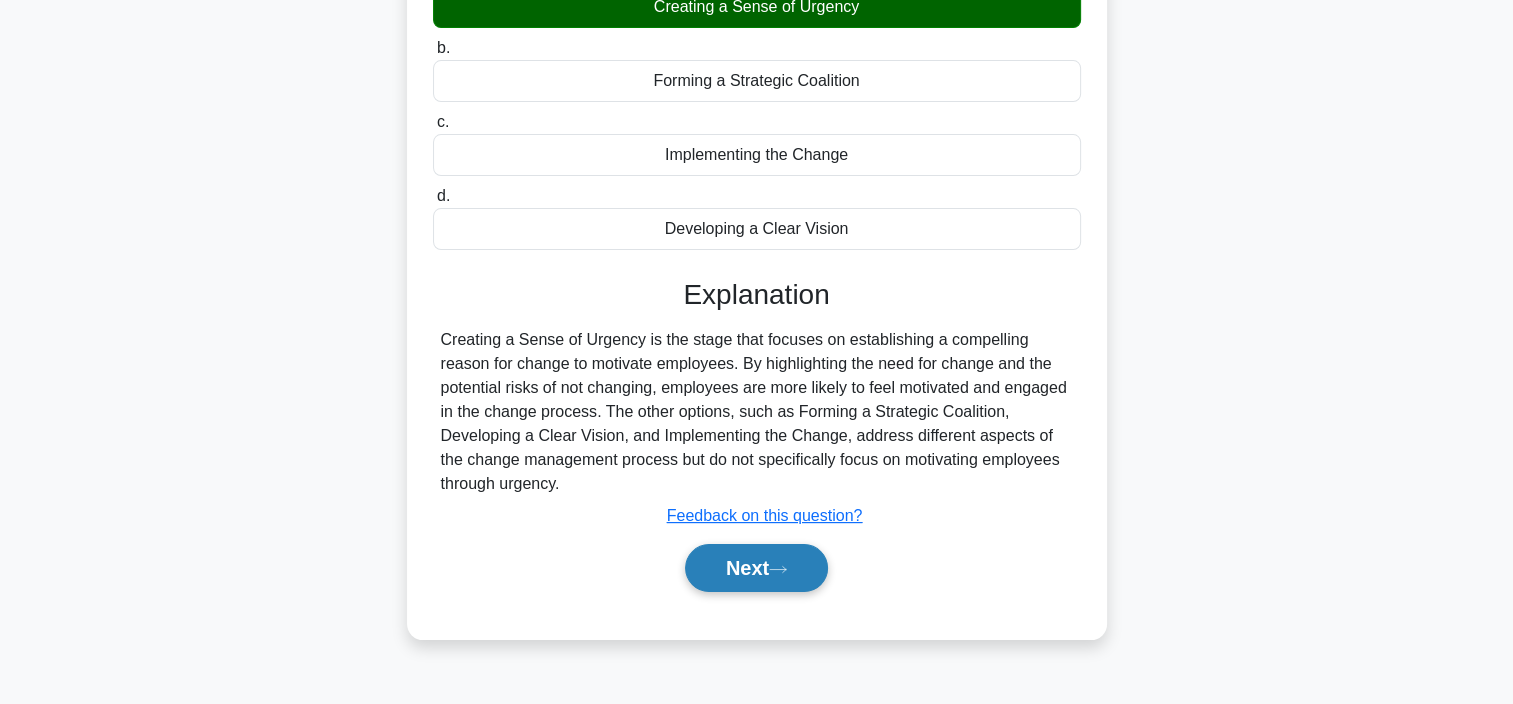 click on "Next" at bounding box center (756, 568) 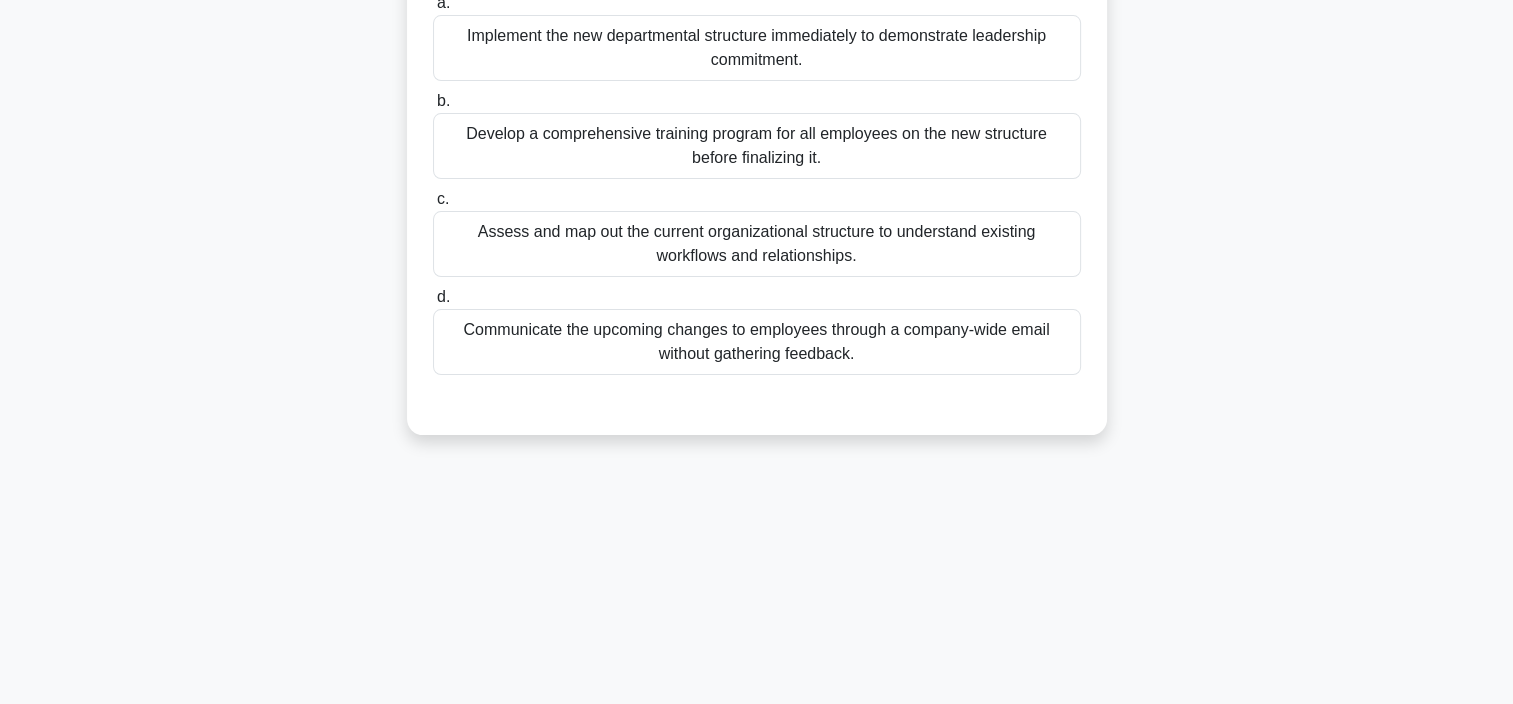 scroll, scrollTop: 0, scrollLeft: 0, axis: both 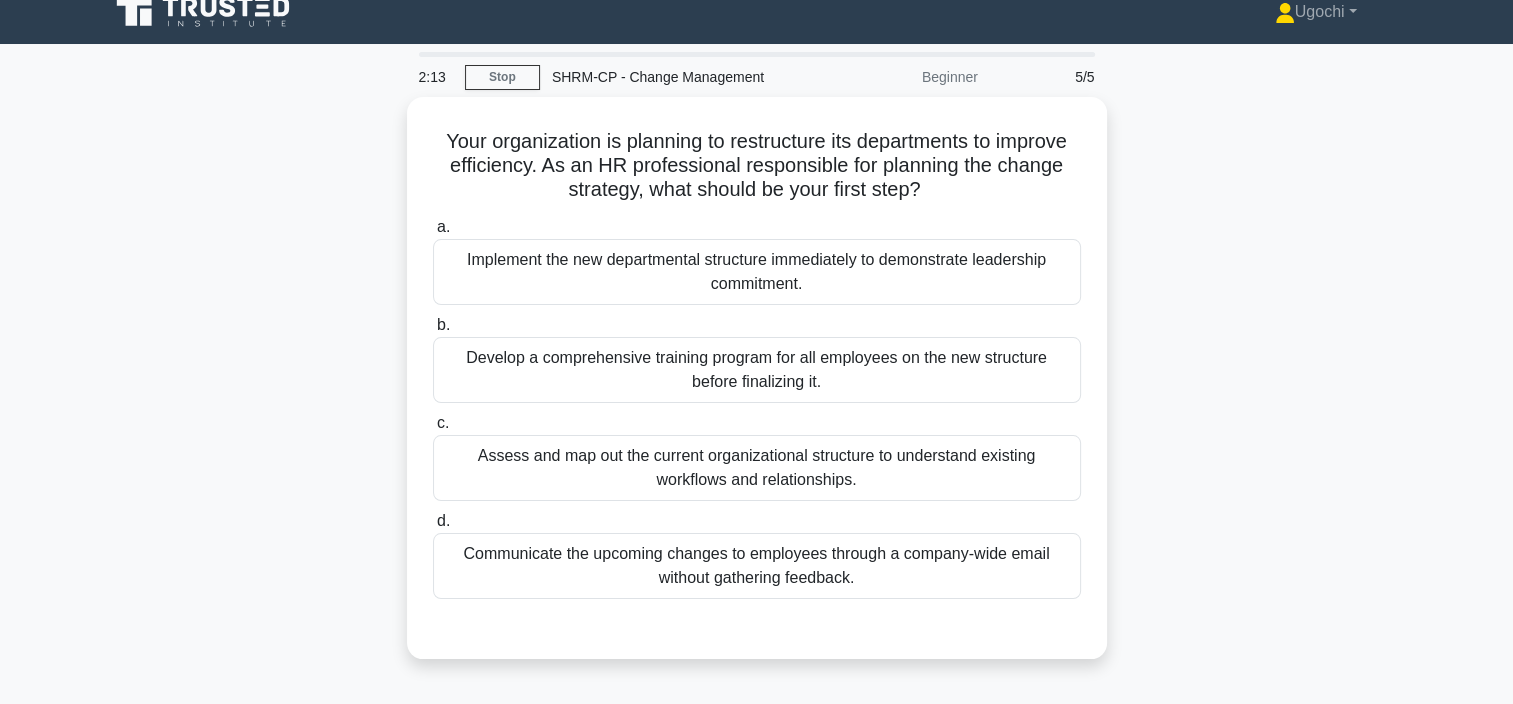 click on "Your organization is planning to restructure its departments to improve efficiency. As an HR professional responsible for planning the change strategy, what should be your first step?
.spinner_0XTQ{transform-origin:center;animation:spinner_y6GP .75s linear infinite}@keyframes spinner_y6GP{100%{transform:rotate(360deg)}}
a.
b.
c. d." at bounding box center [757, 390] 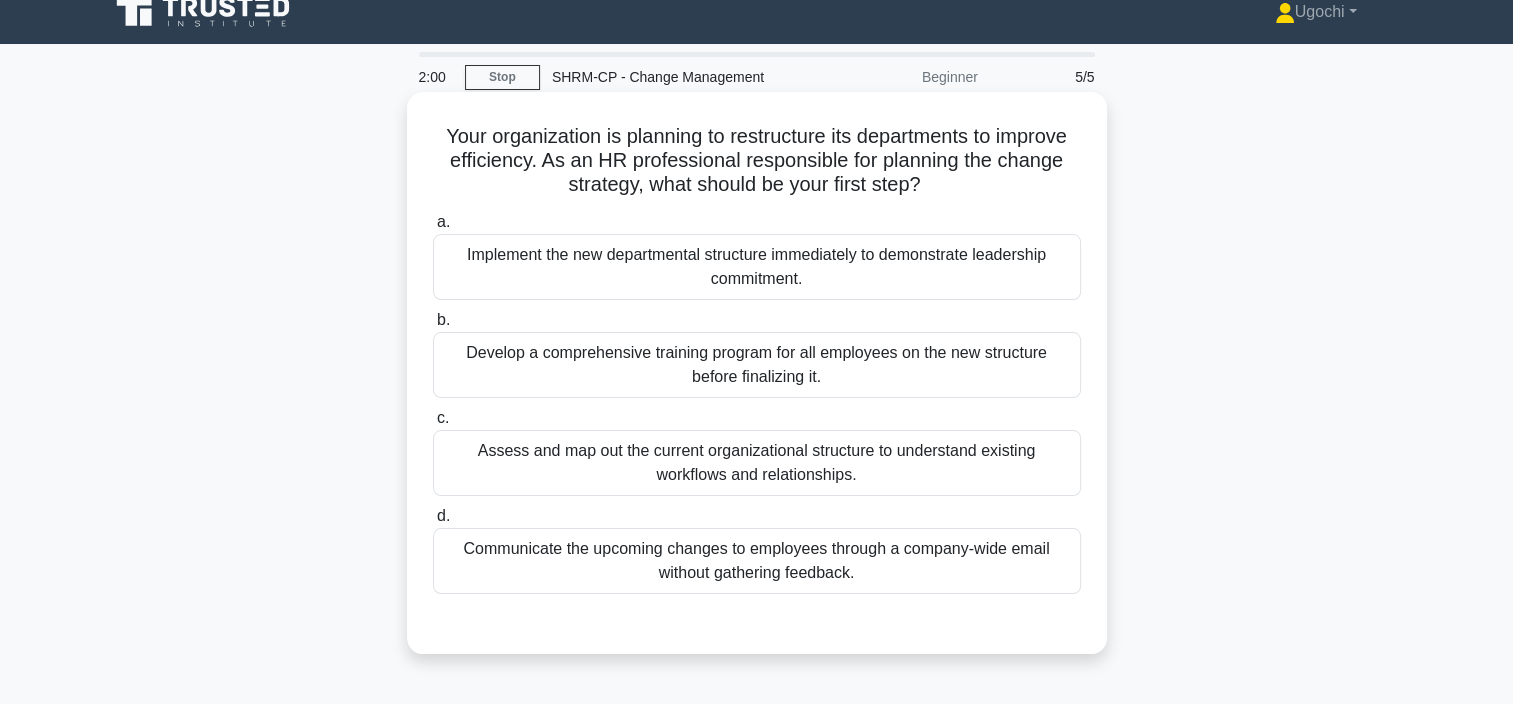 click on "Assess and map out the current organizational structure to understand existing workflows and relationships." at bounding box center (757, 463) 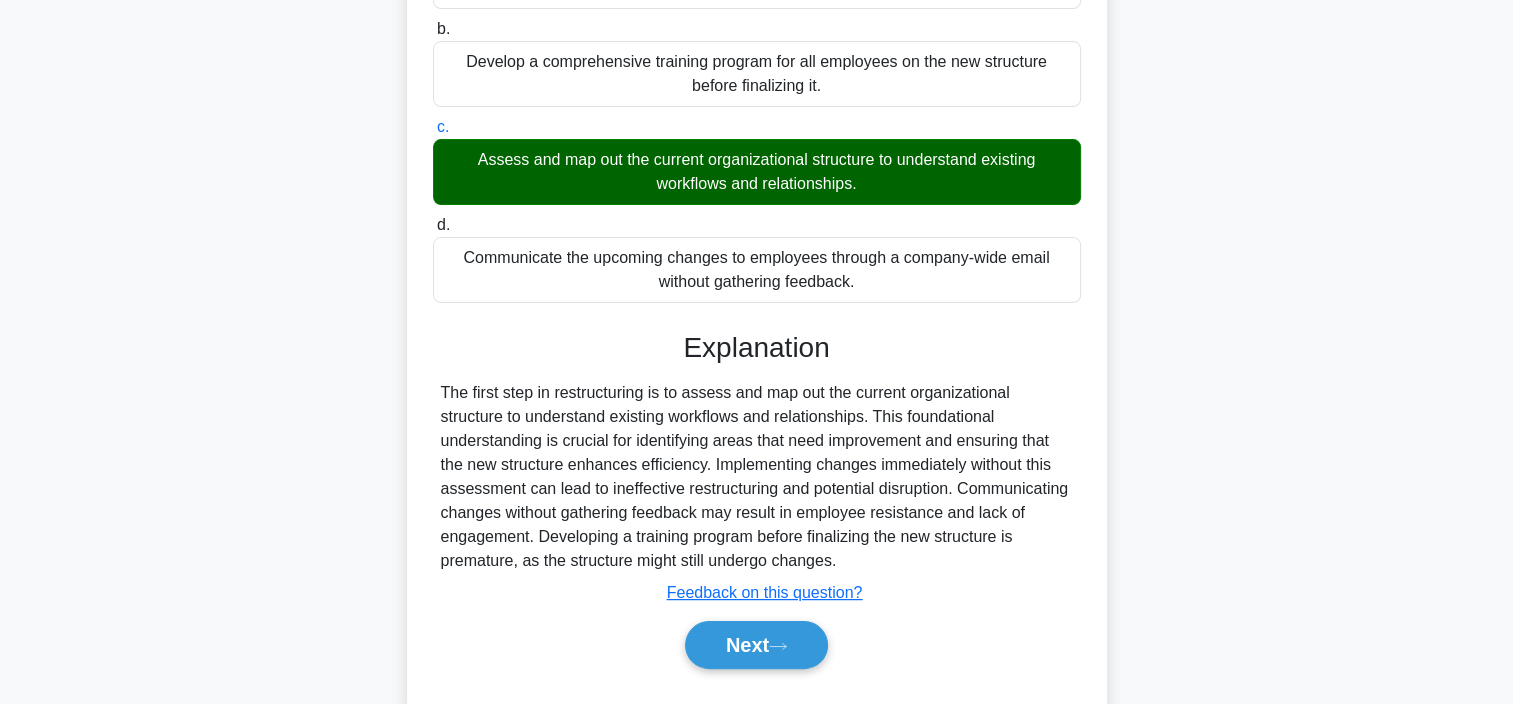 scroll, scrollTop: 308, scrollLeft: 0, axis: vertical 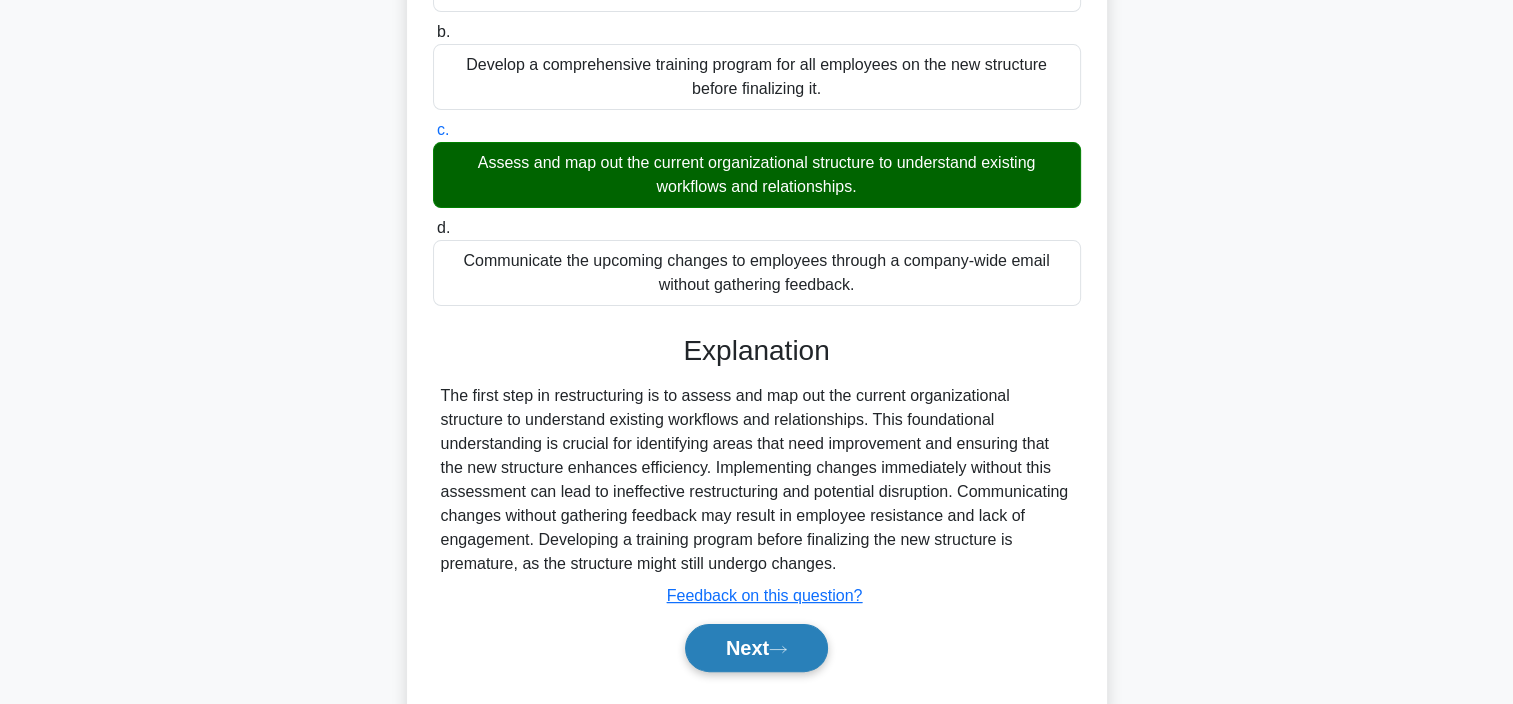 click on "Next" at bounding box center [756, 648] 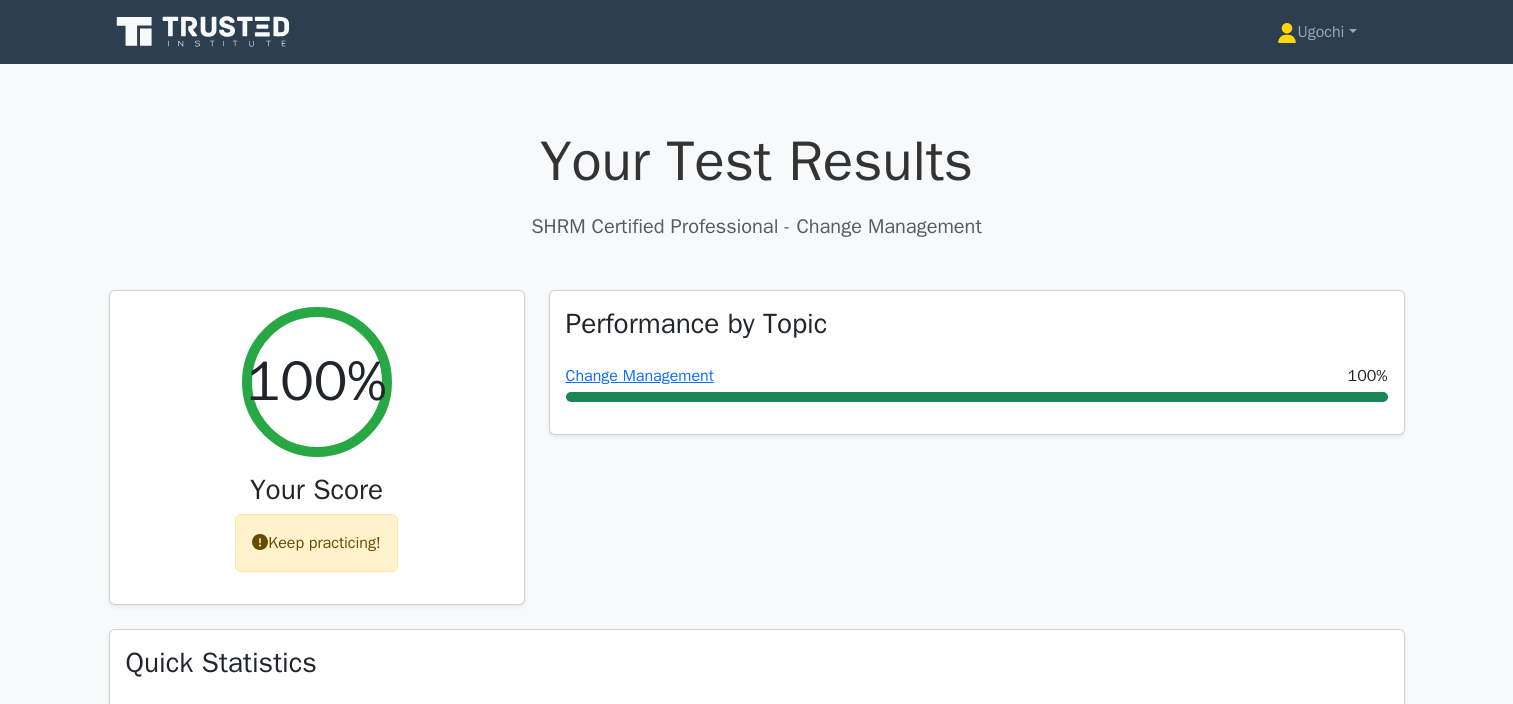 scroll, scrollTop: 0, scrollLeft: 0, axis: both 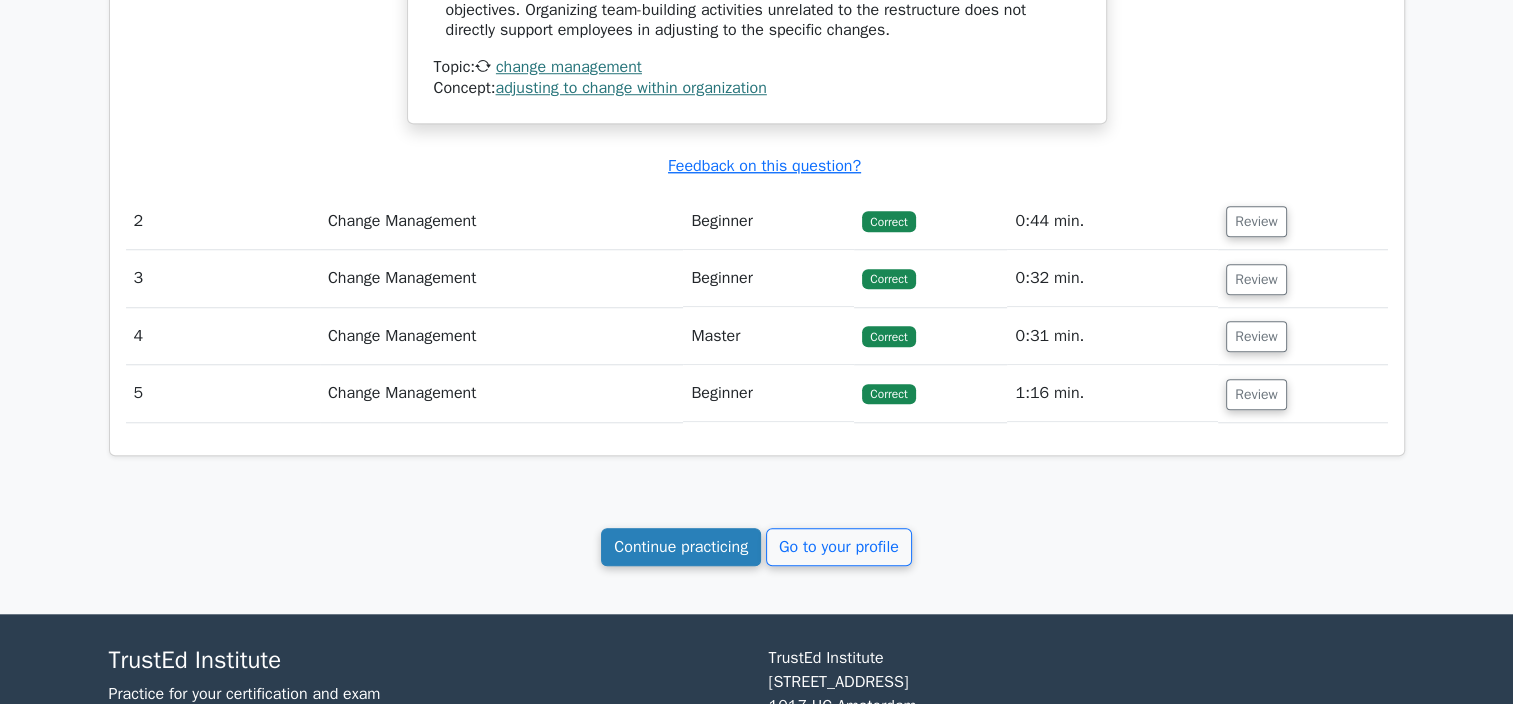click on "Continue practicing" at bounding box center (681, 547) 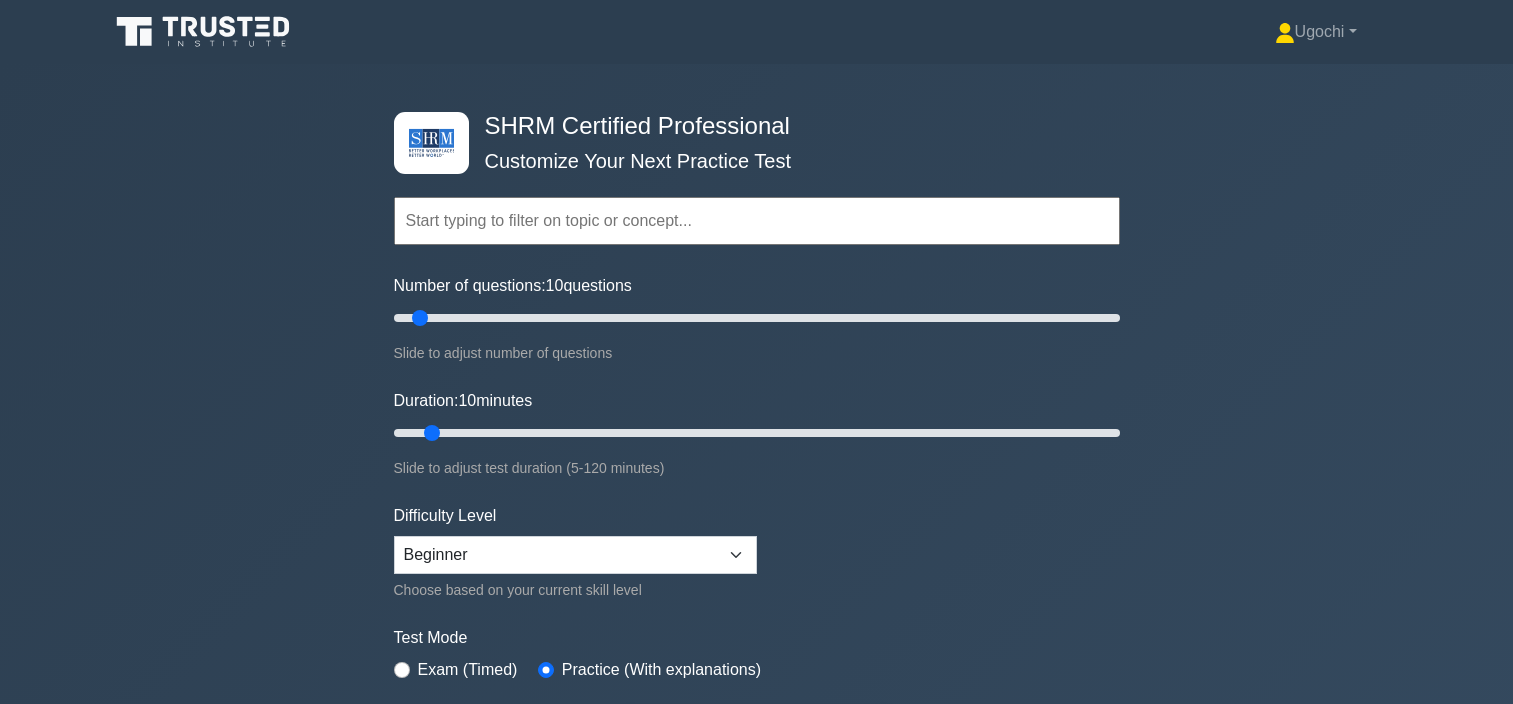 scroll, scrollTop: 0, scrollLeft: 0, axis: both 